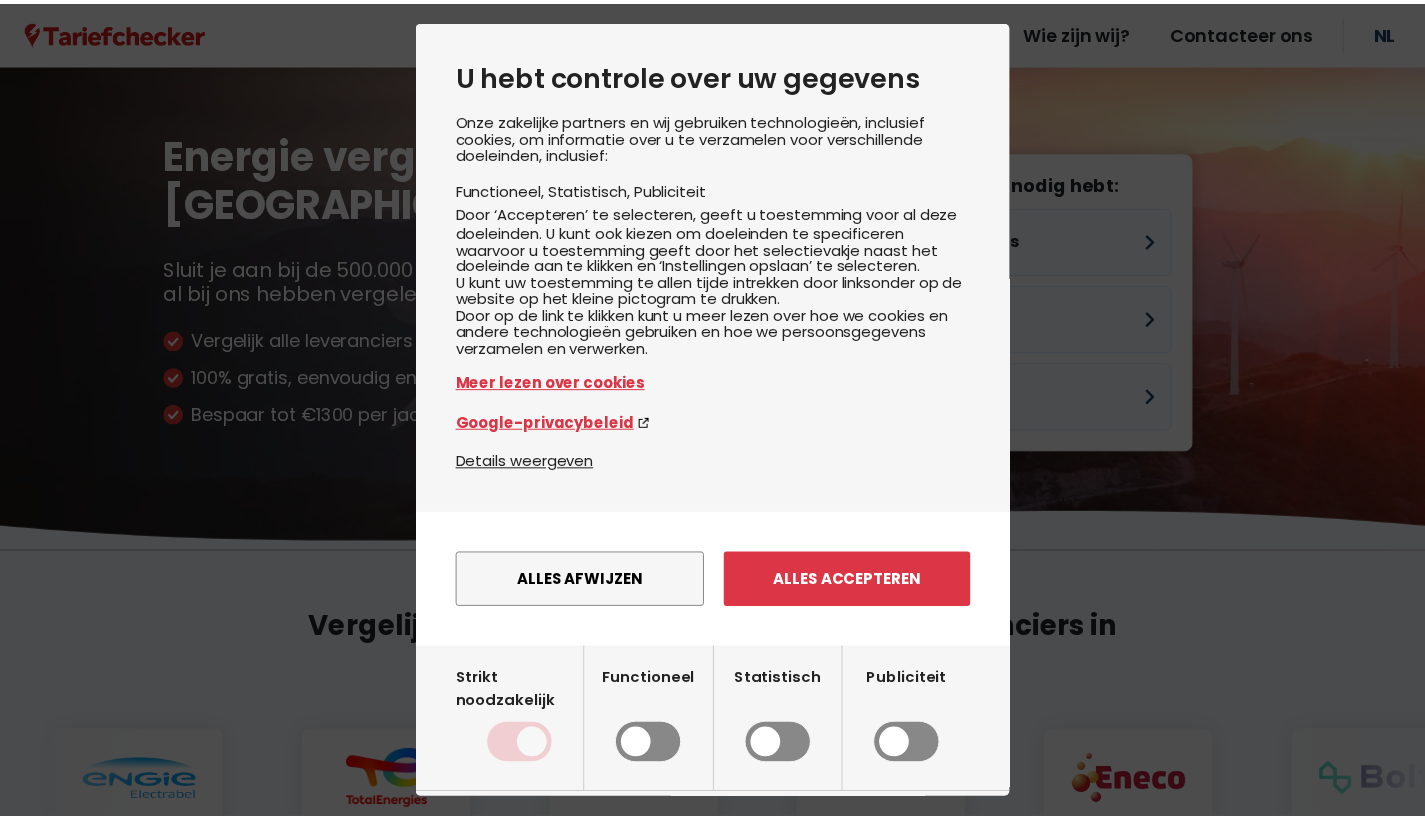 scroll, scrollTop: 0, scrollLeft: 0, axis: both 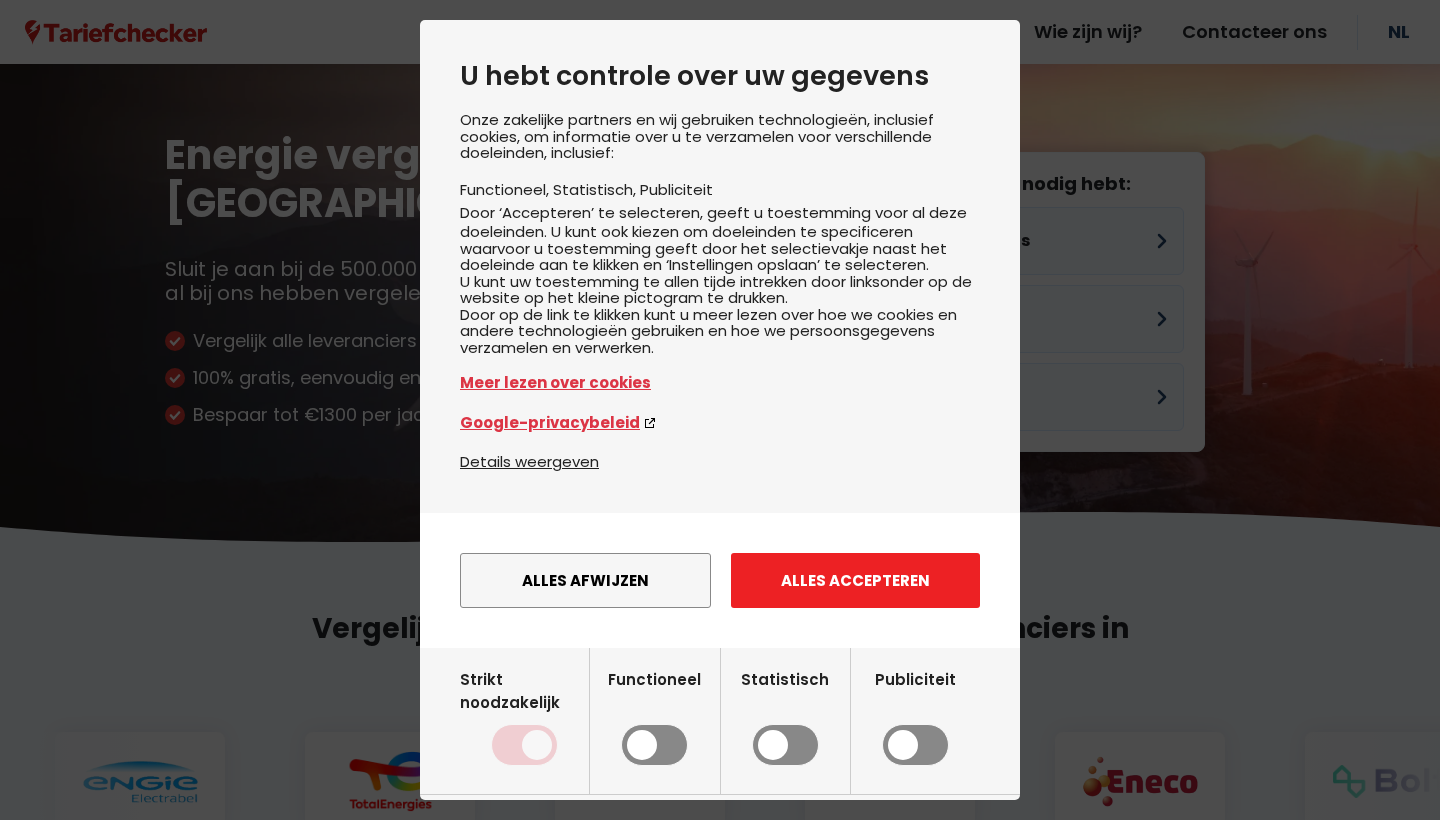 click on "Alles accepteren" at bounding box center (855, 580) 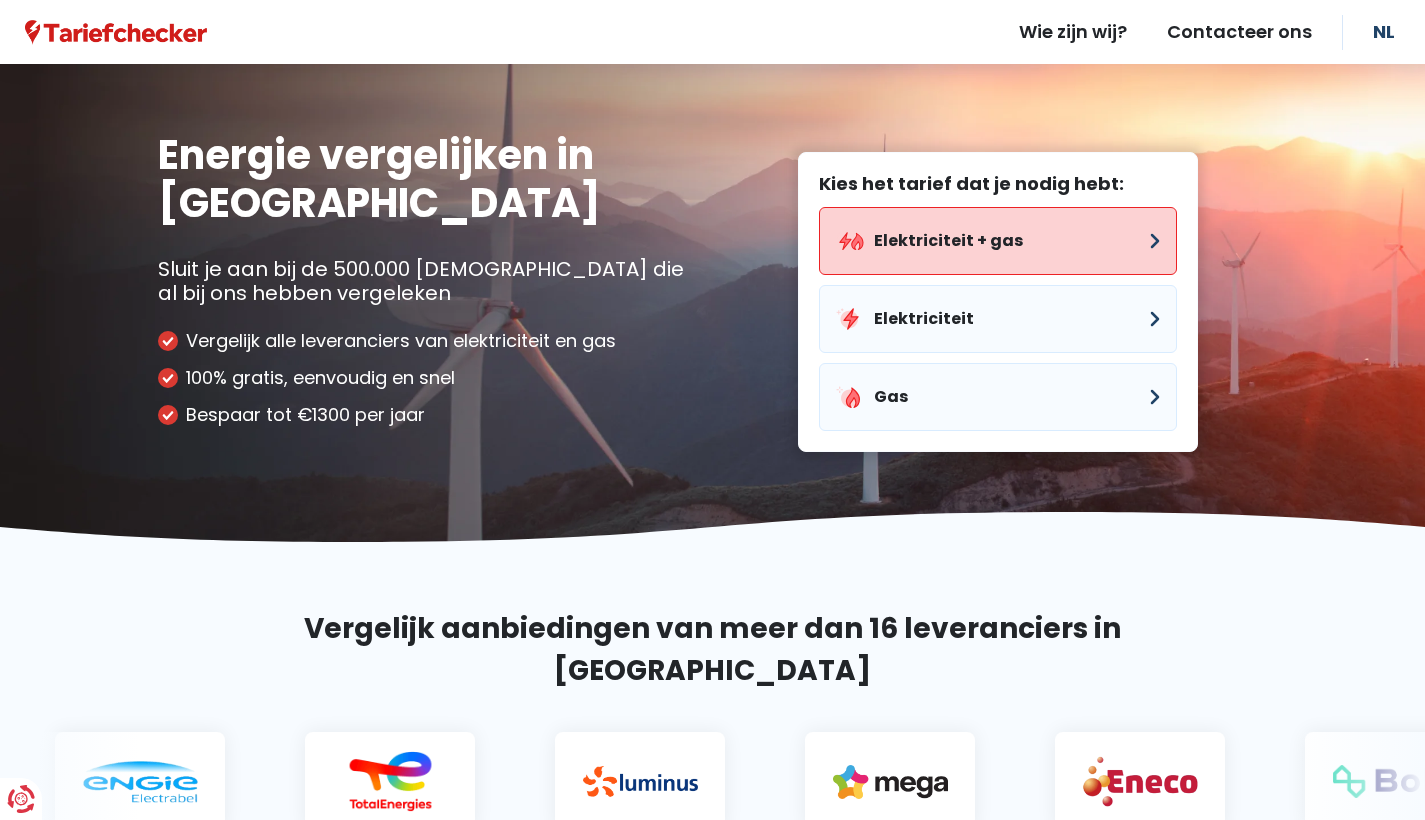 click on "Elektriciteit + gas" at bounding box center [998, 241] 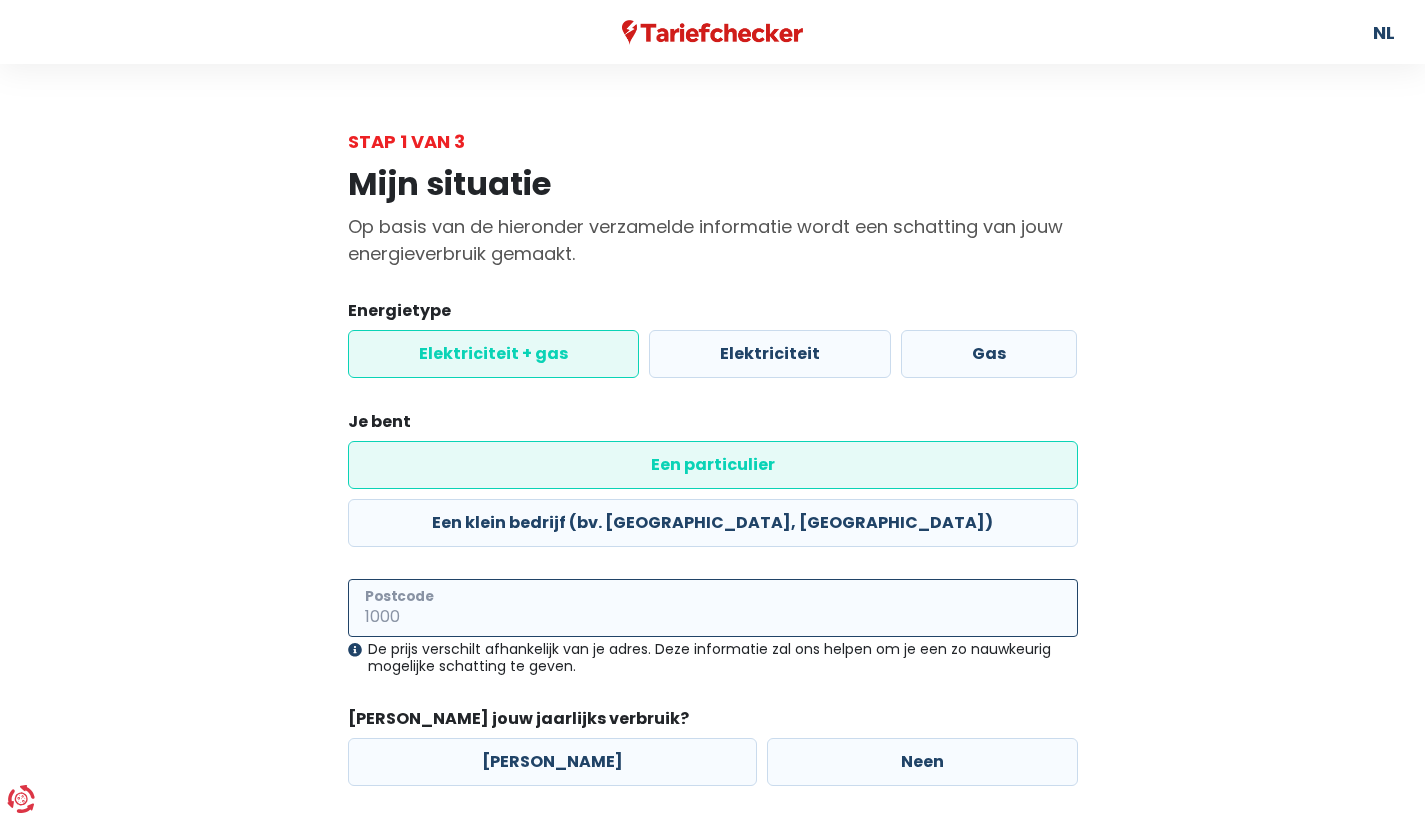 click on "Postcode" at bounding box center [713, 608] 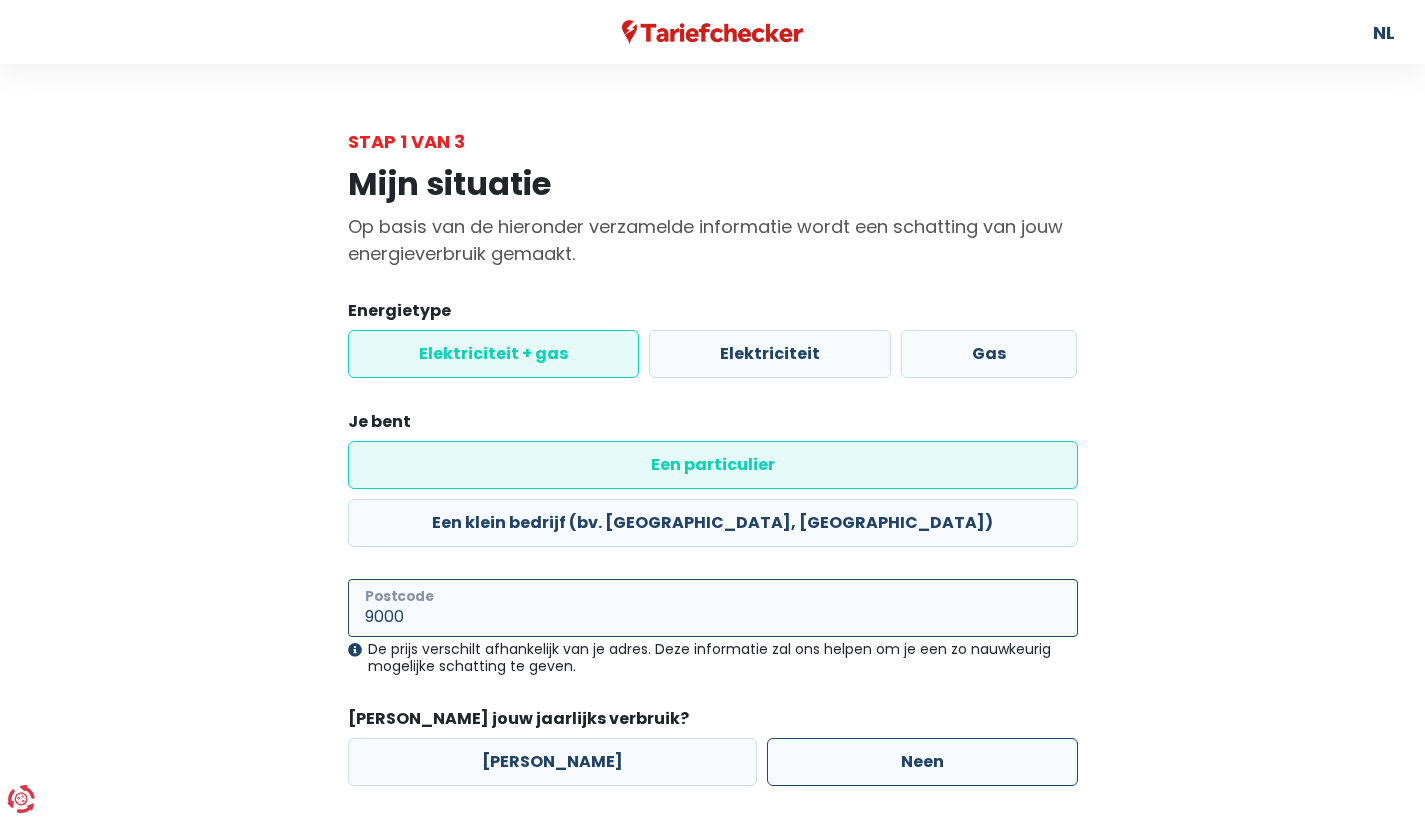type on "9000" 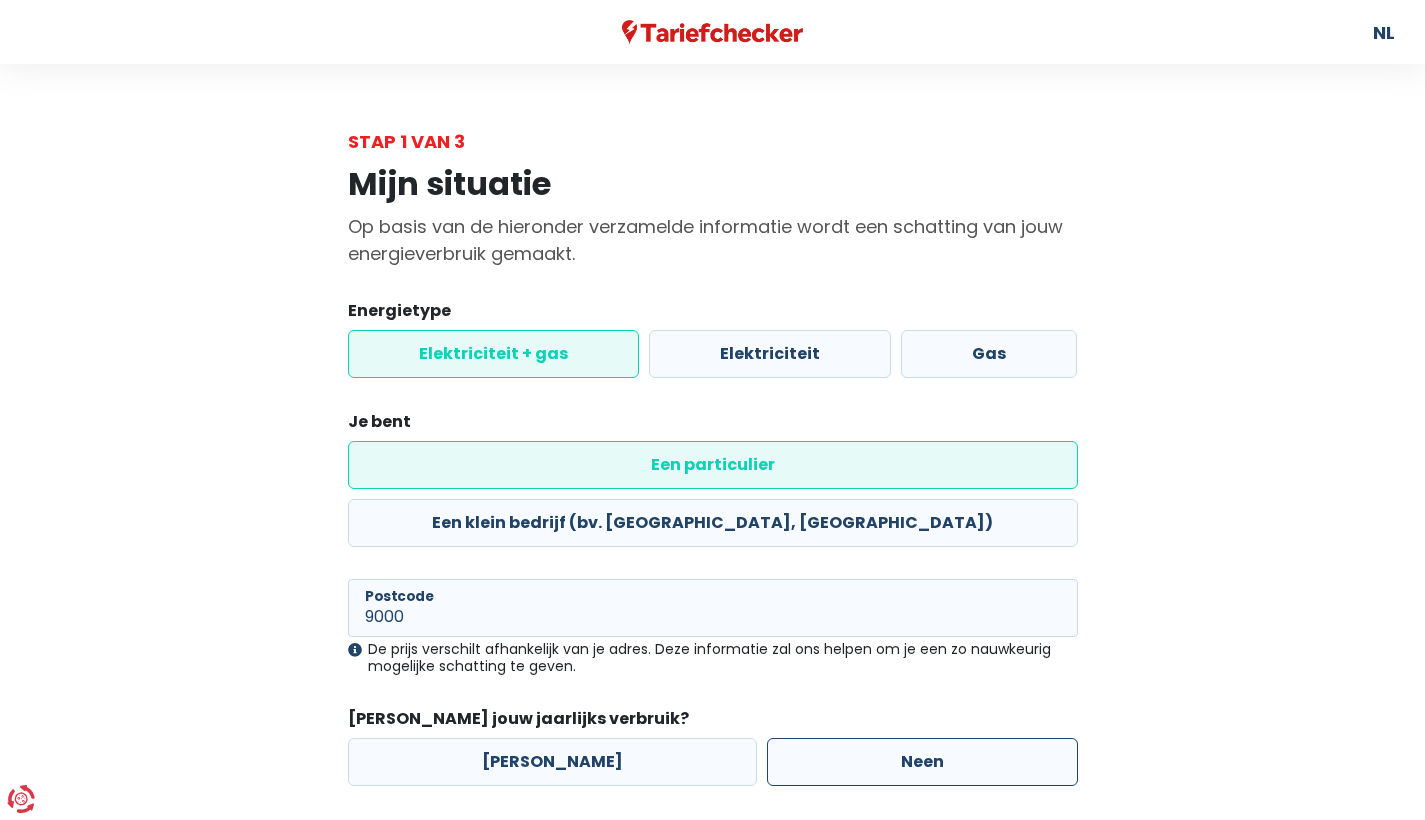 click on "Neen" at bounding box center (922, 762) 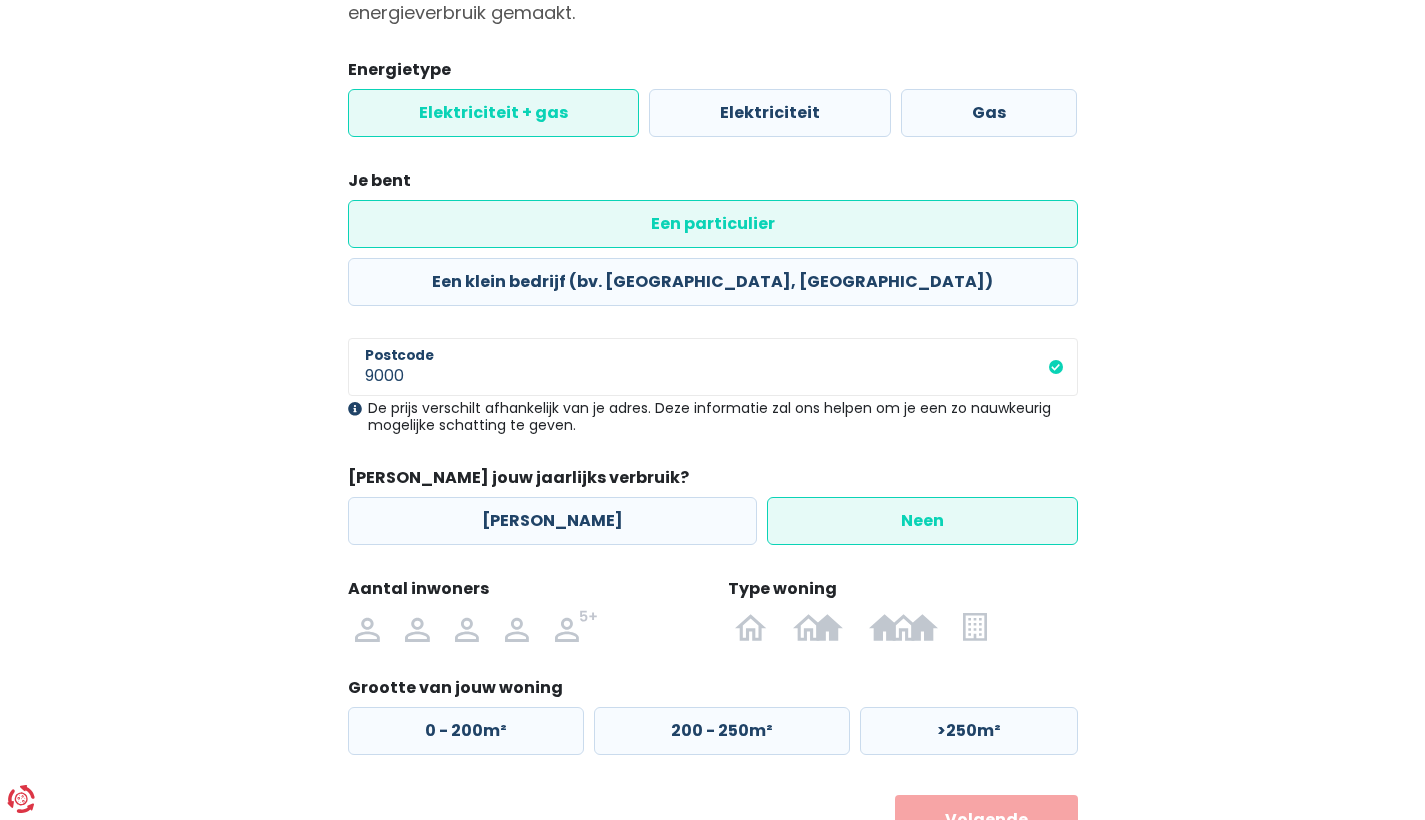 scroll, scrollTop: 245, scrollLeft: 0, axis: vertical 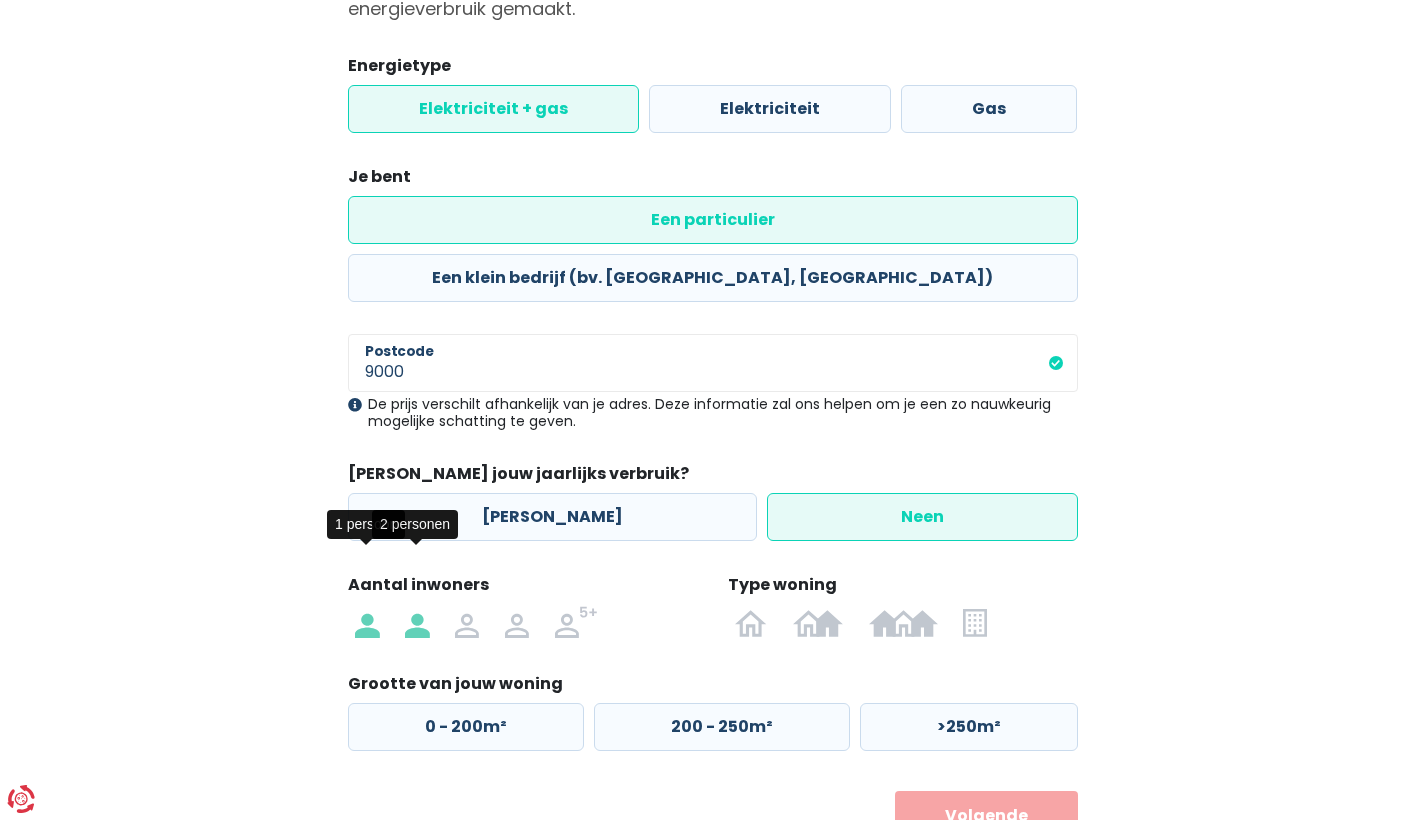 click at bounding box center [417, 622] 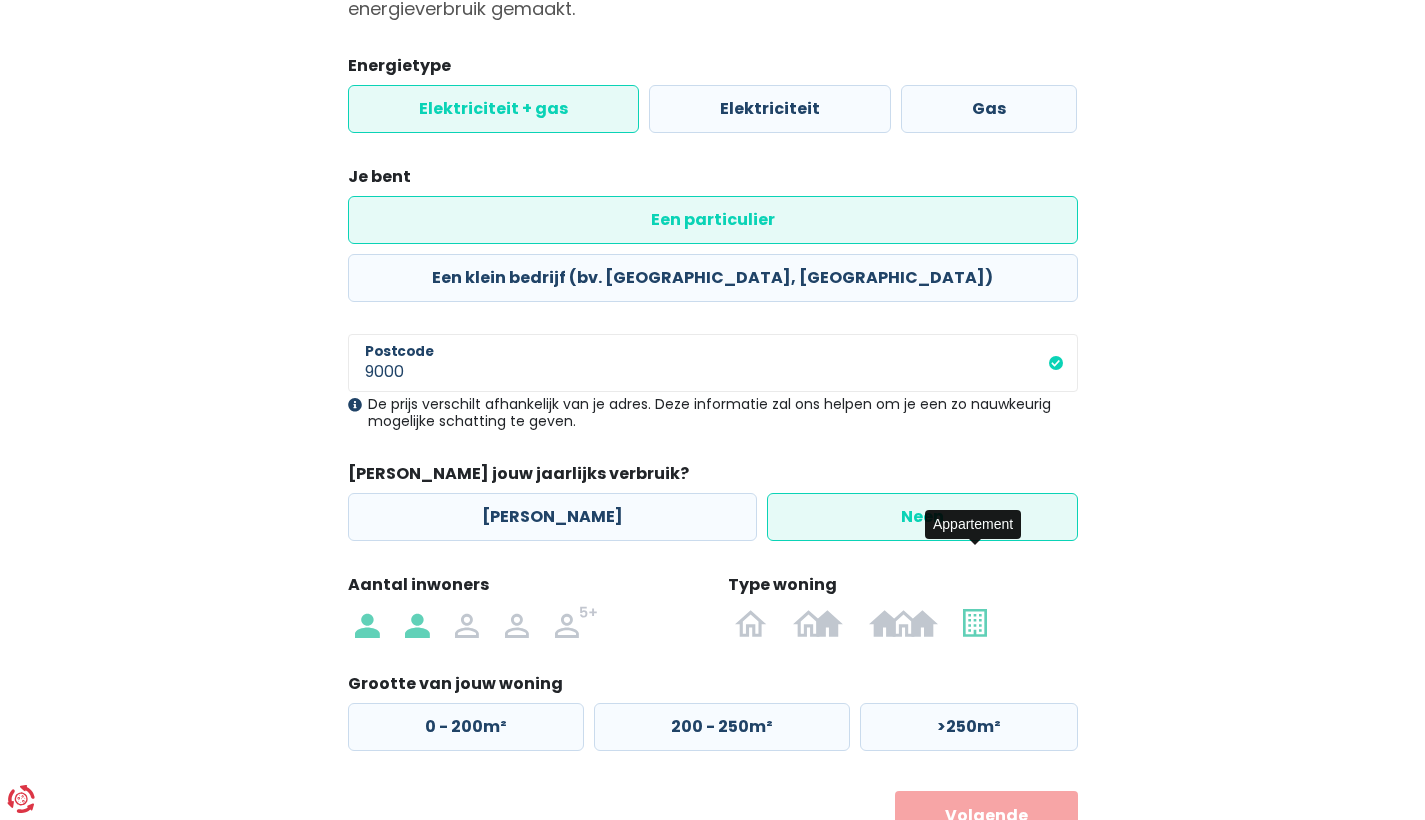 click at bounding box center [974, 622] 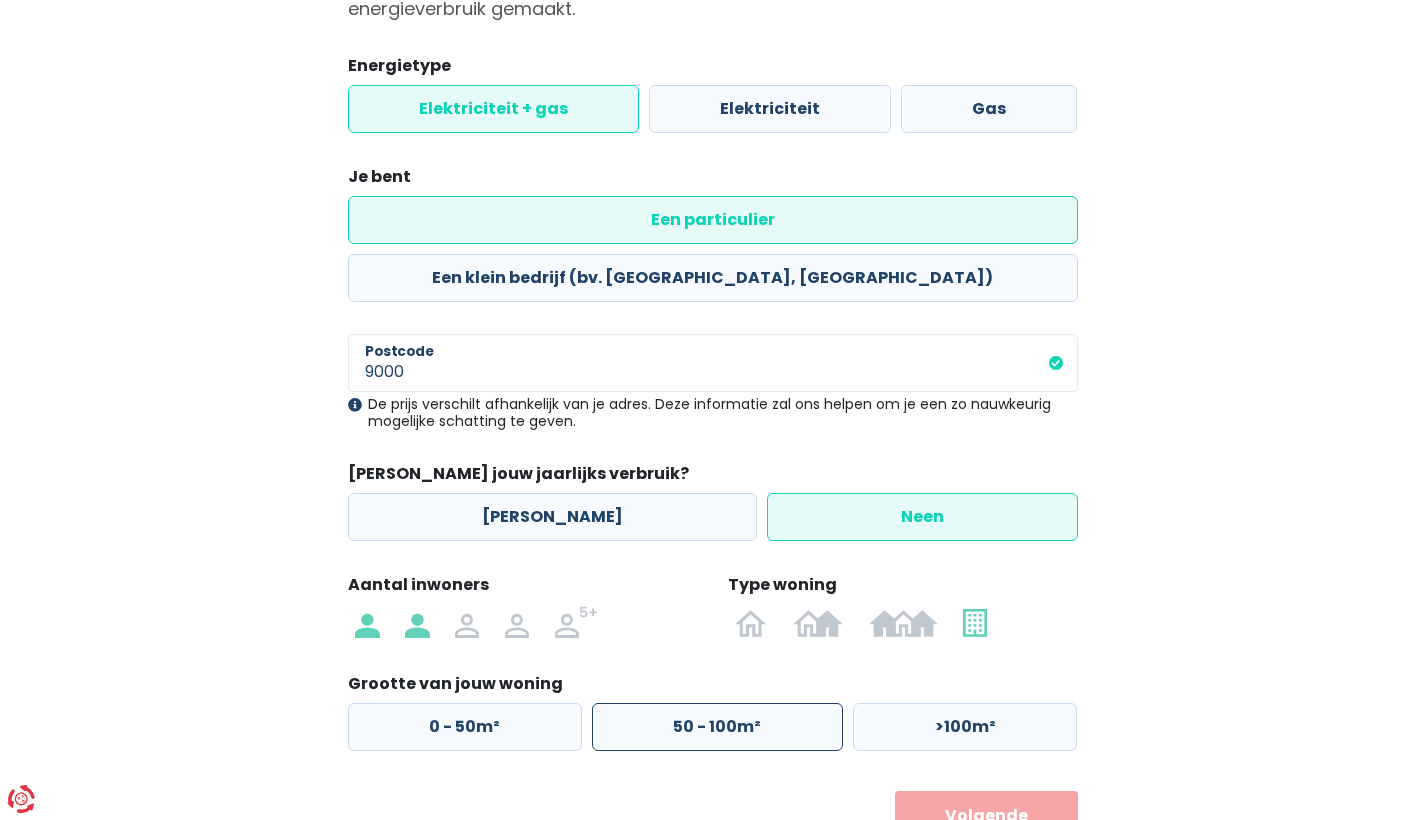 click on "50 - 100m²" at bounding box center [717, 727] 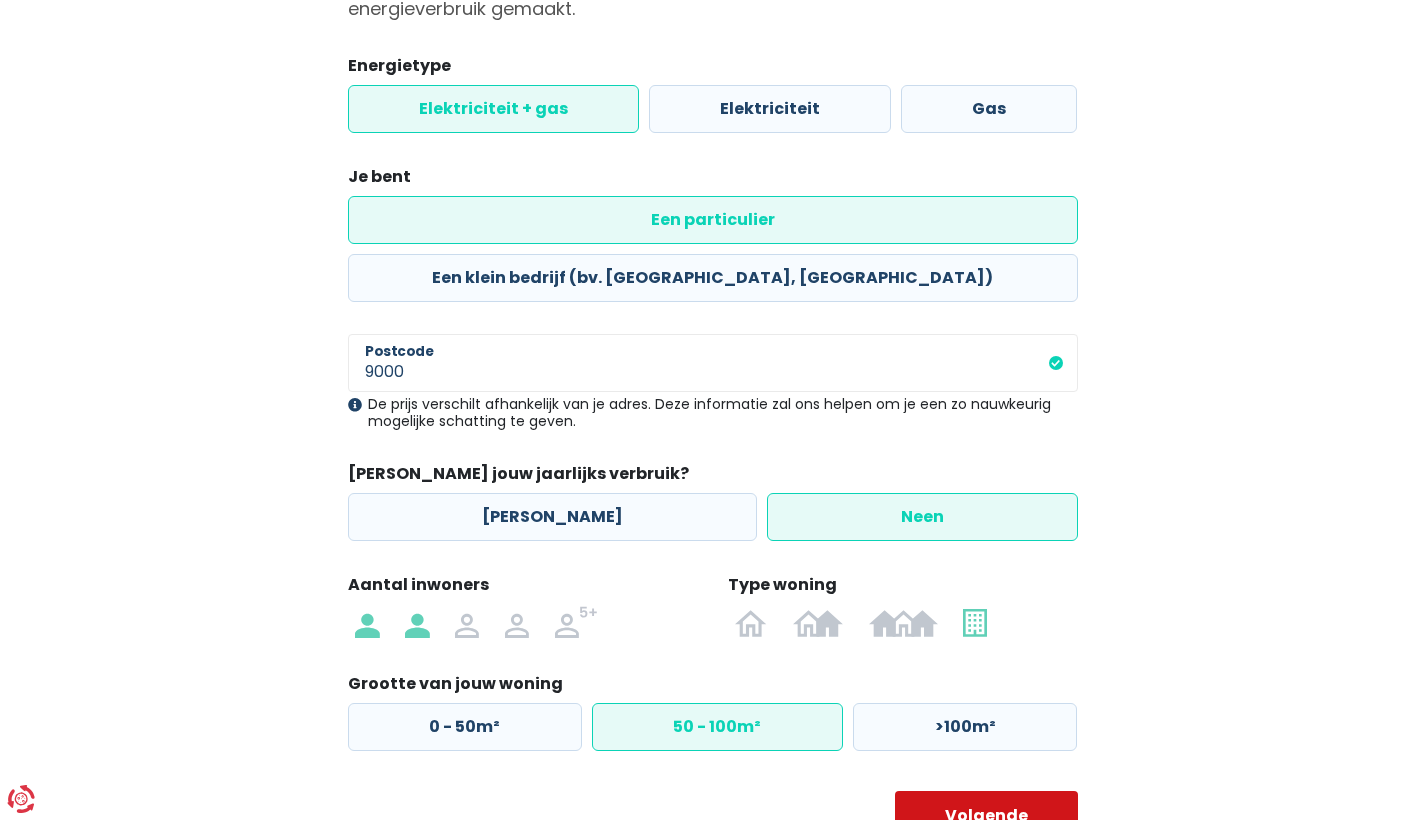 click on "Volgende" at bounding box center (986, 816) 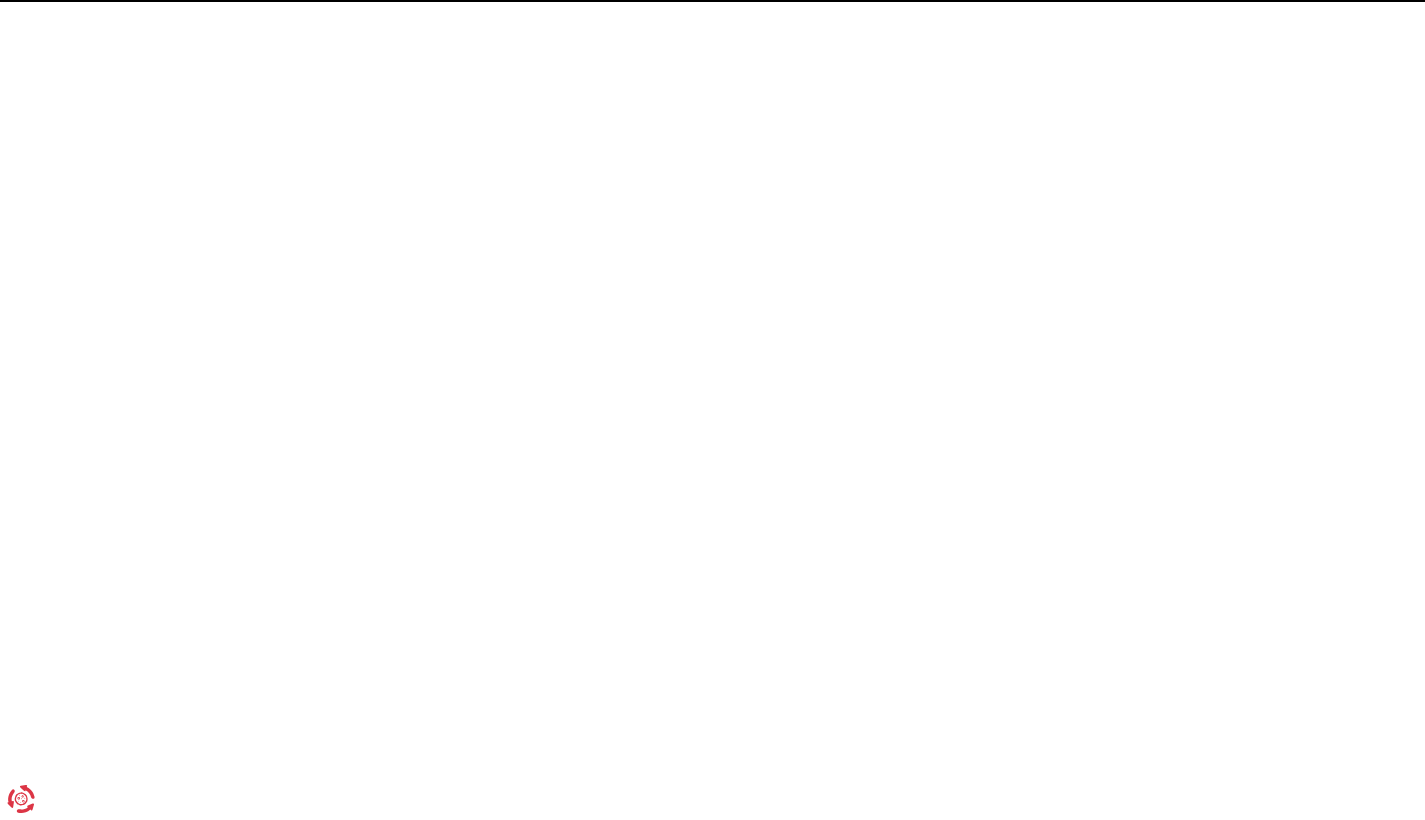 scroll, scrollTop: 0, scrollLeft: 0, axis: both 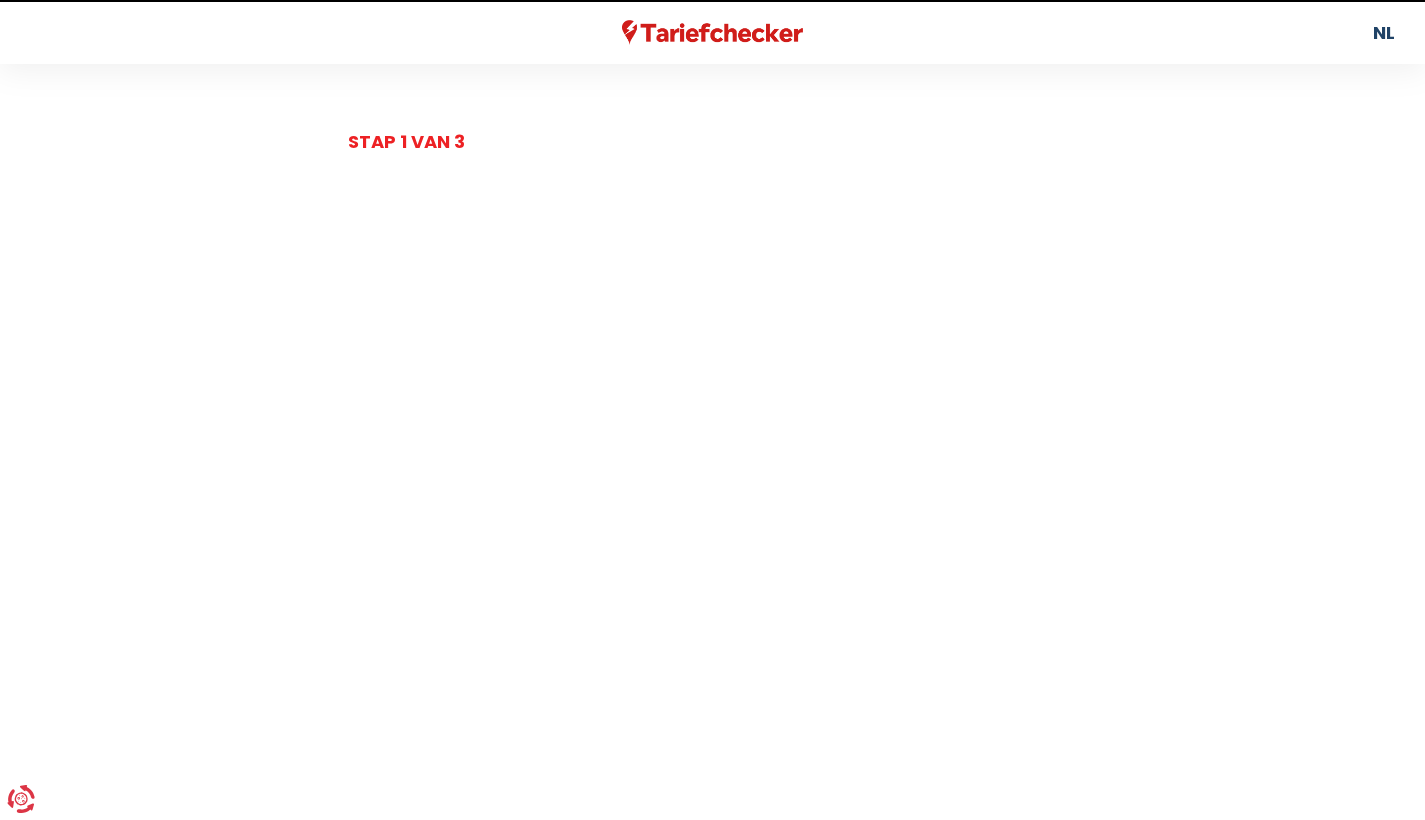 select 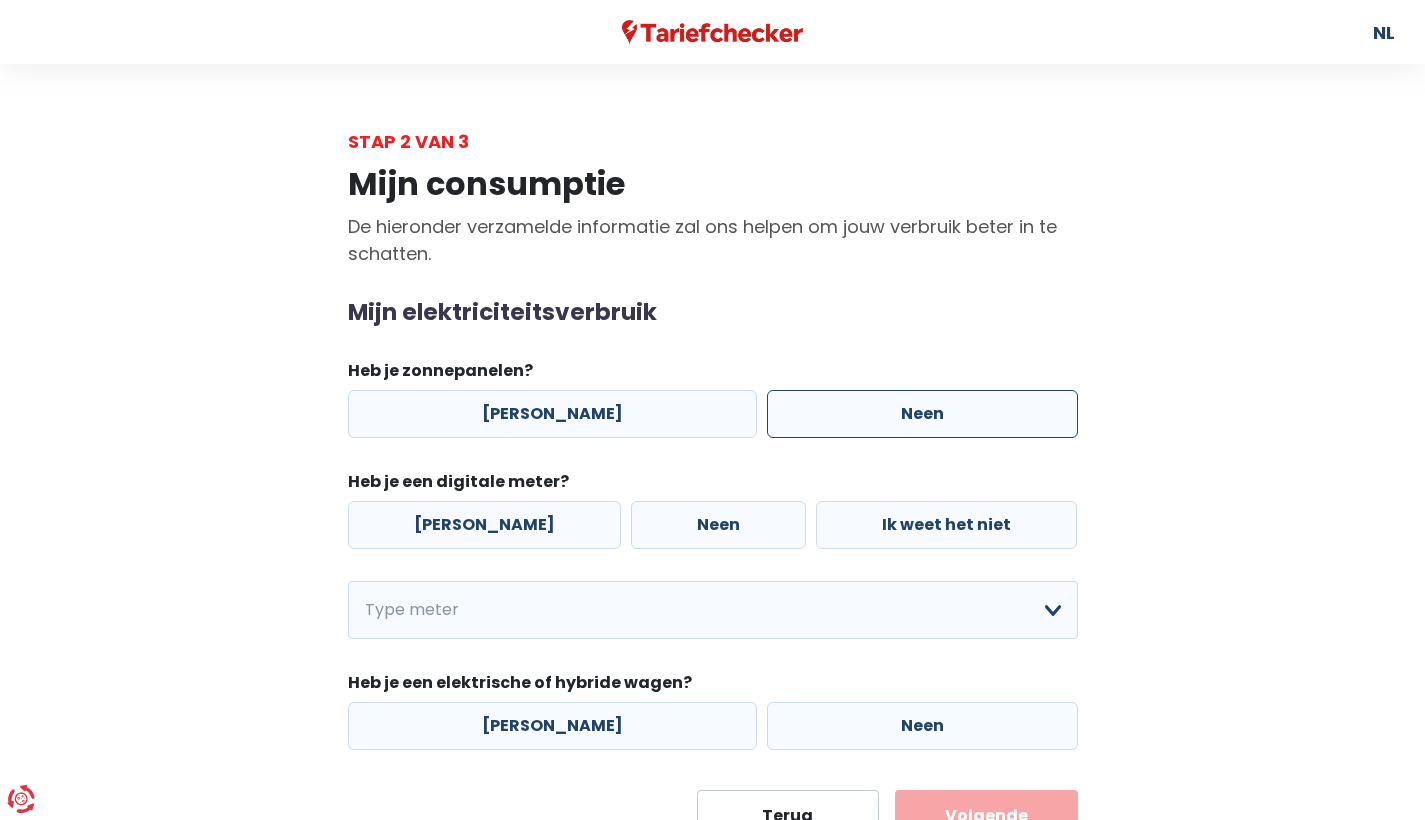 click on "Neen" at bounding box center [922, 414] 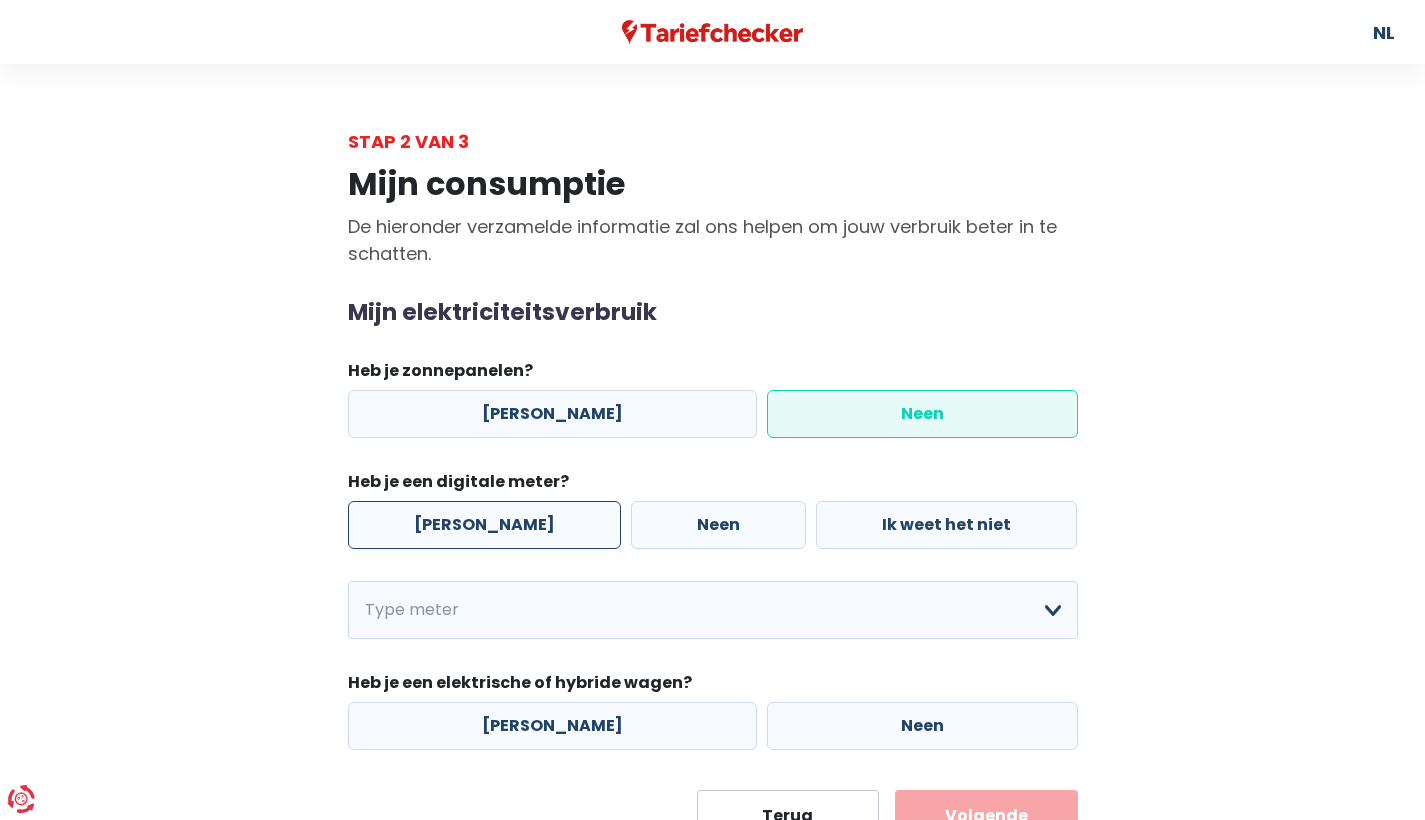 click on "[PERSON_NAME]" at bounding box center [484, 525] 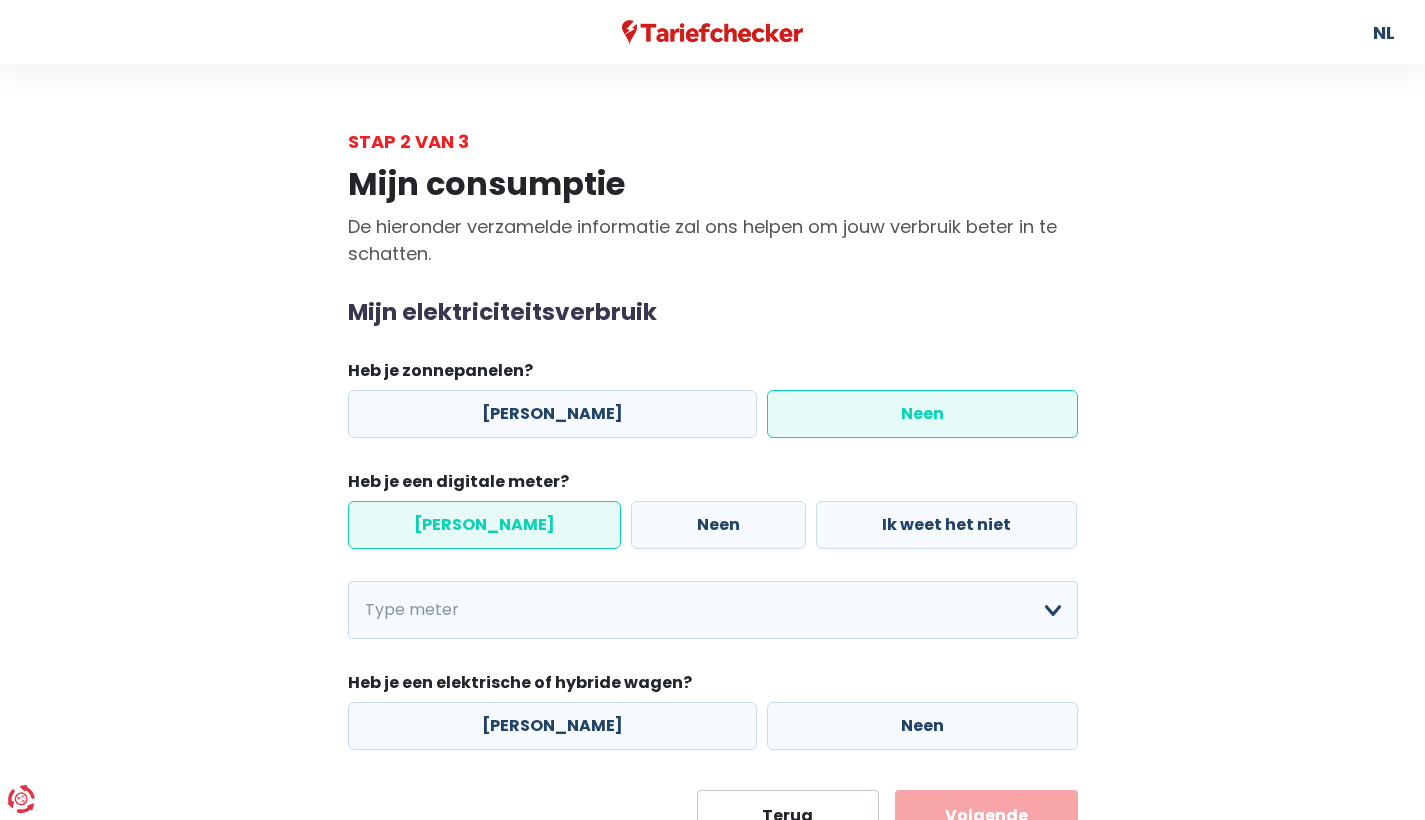 click on "Mijn elektriciteitsverbruik
Heb je zonnepanelen?
Ja
Neen
Heb je een digitale meter?
Ja
Neen
Ik weet het niet
Enkelvoudig Tweevoudig Enkelvoudig + uitsluitend nachttarief Tweevoudig + uitsluitend nachttarief Ik weet het niet
Maak een keuze a.u.b
Type meter
Heb je een elektrische of hybride wagen?
Ja
Neen" at bounding box center [713, 524] 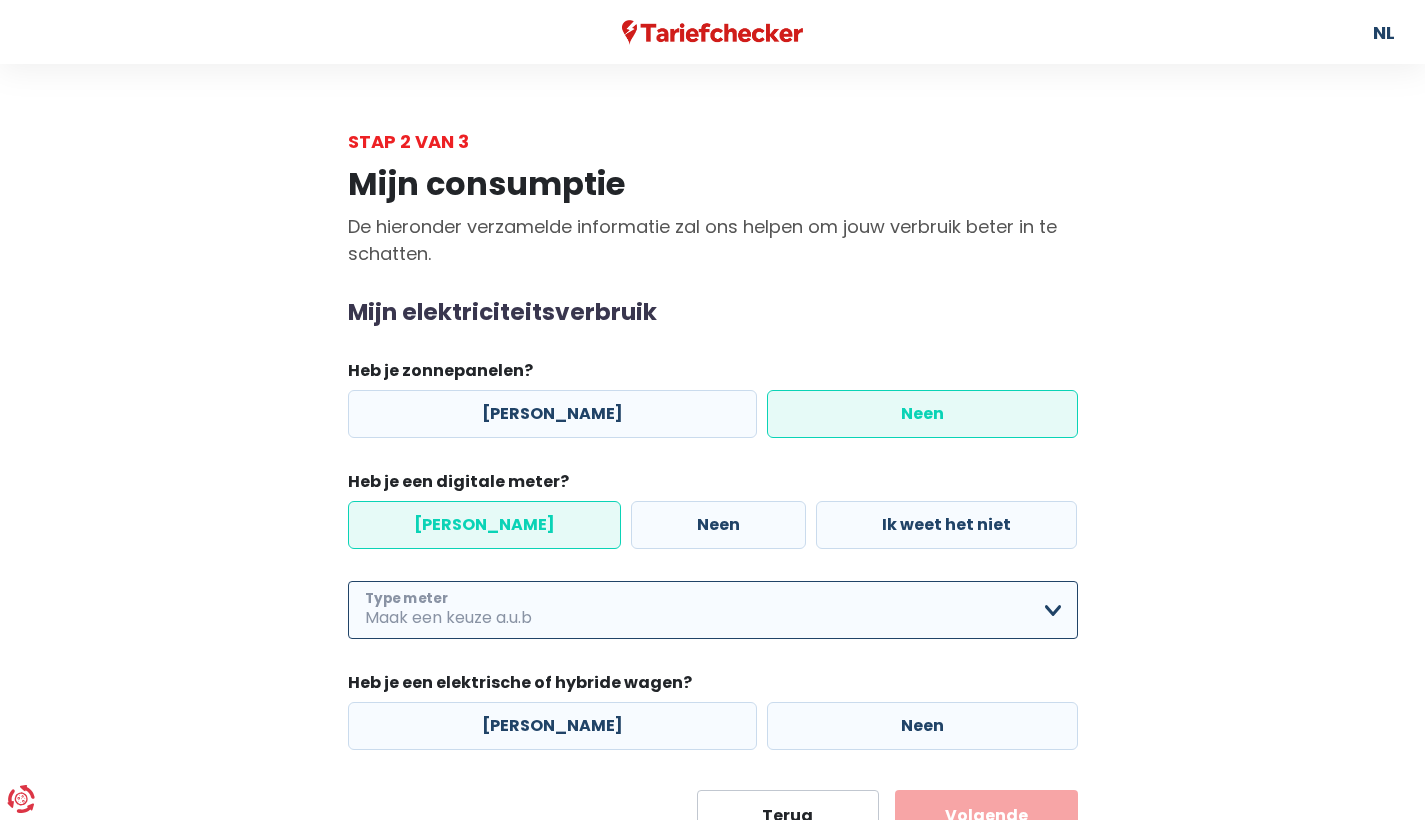 select on "day_night_bi_hourly" 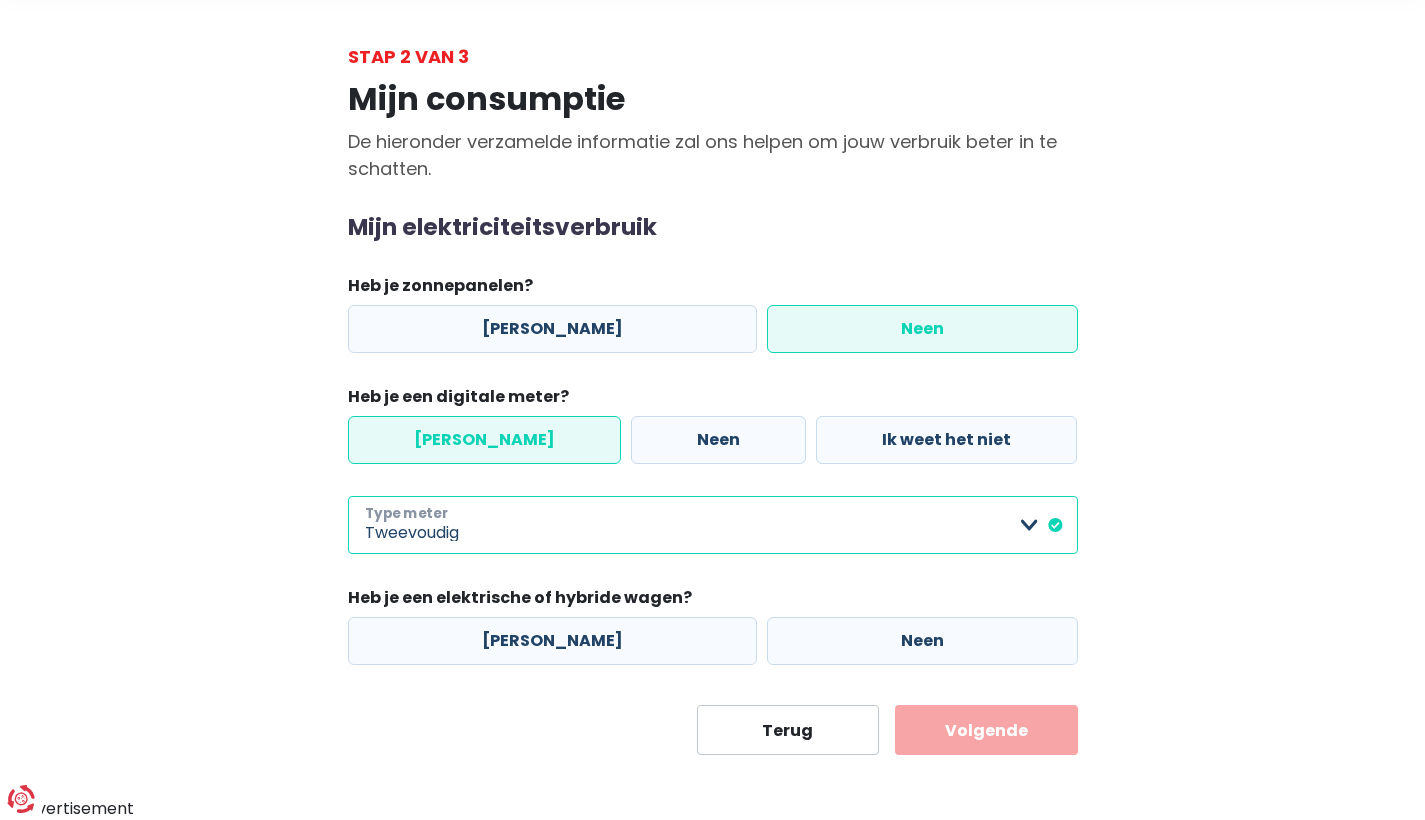 scroll, scrollTop: 84, scrollLeft: 0, axis: vertical 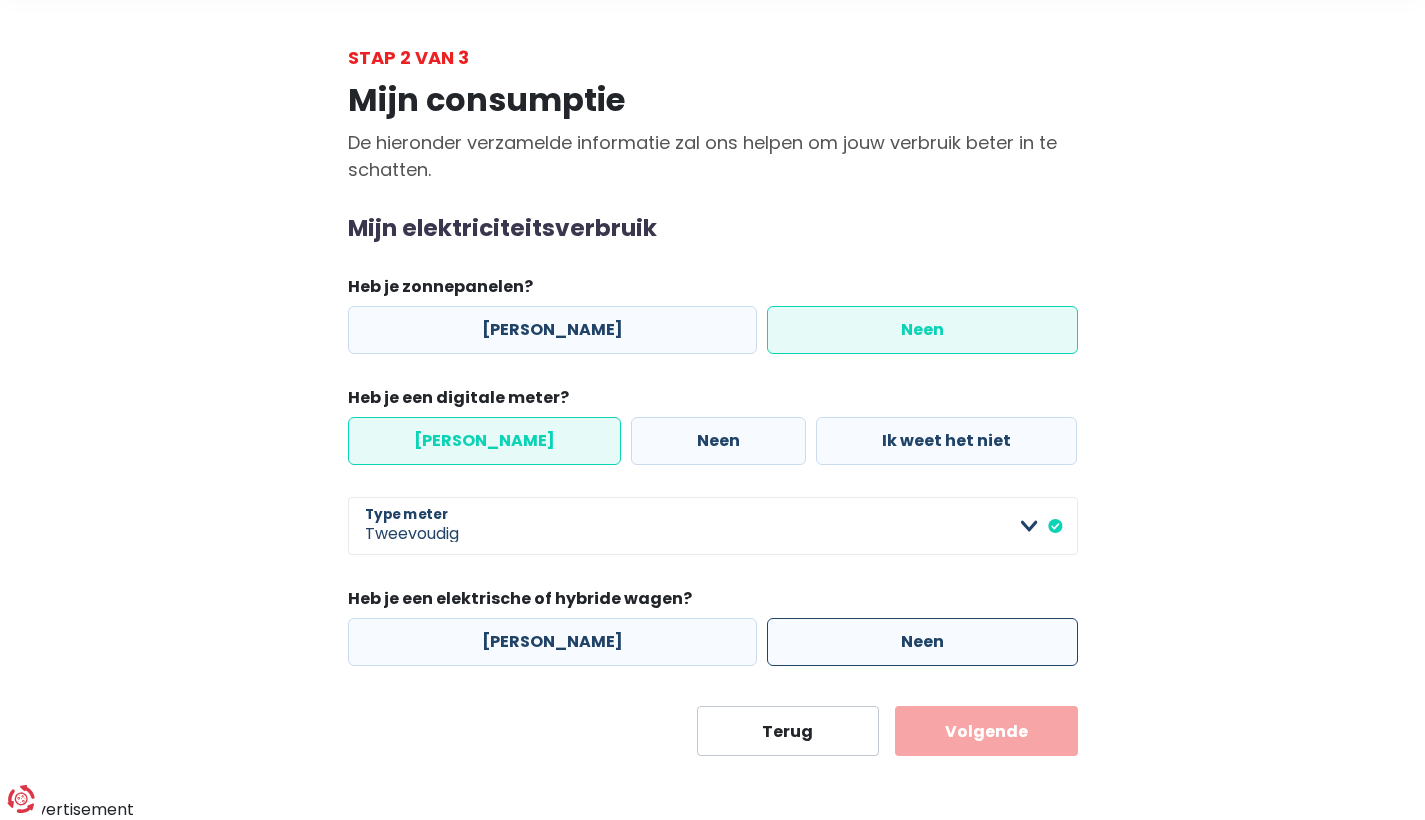 click on "Neen" at bounding box center (922, 642) 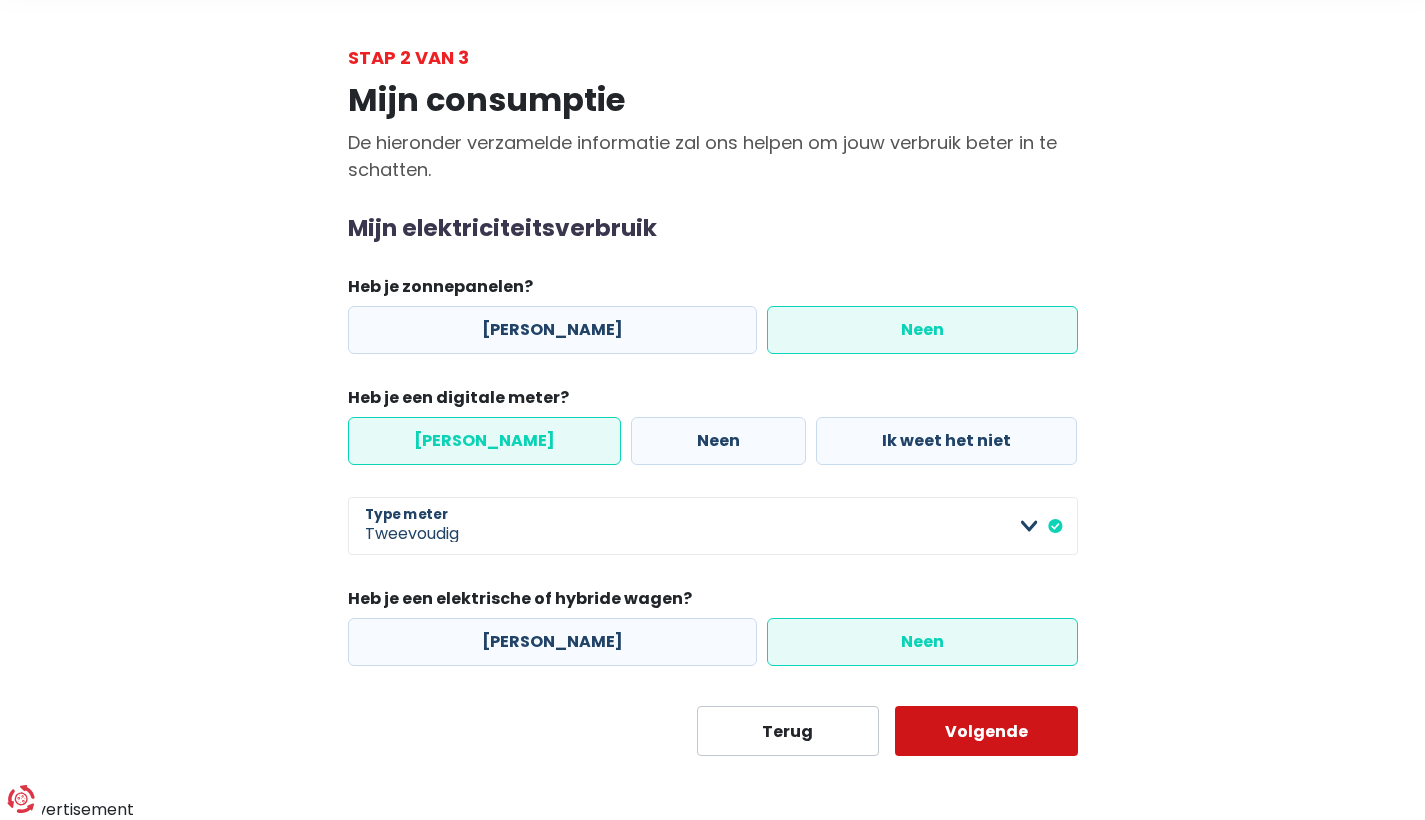 click on "Volgende" at bounding box center [986, 731] 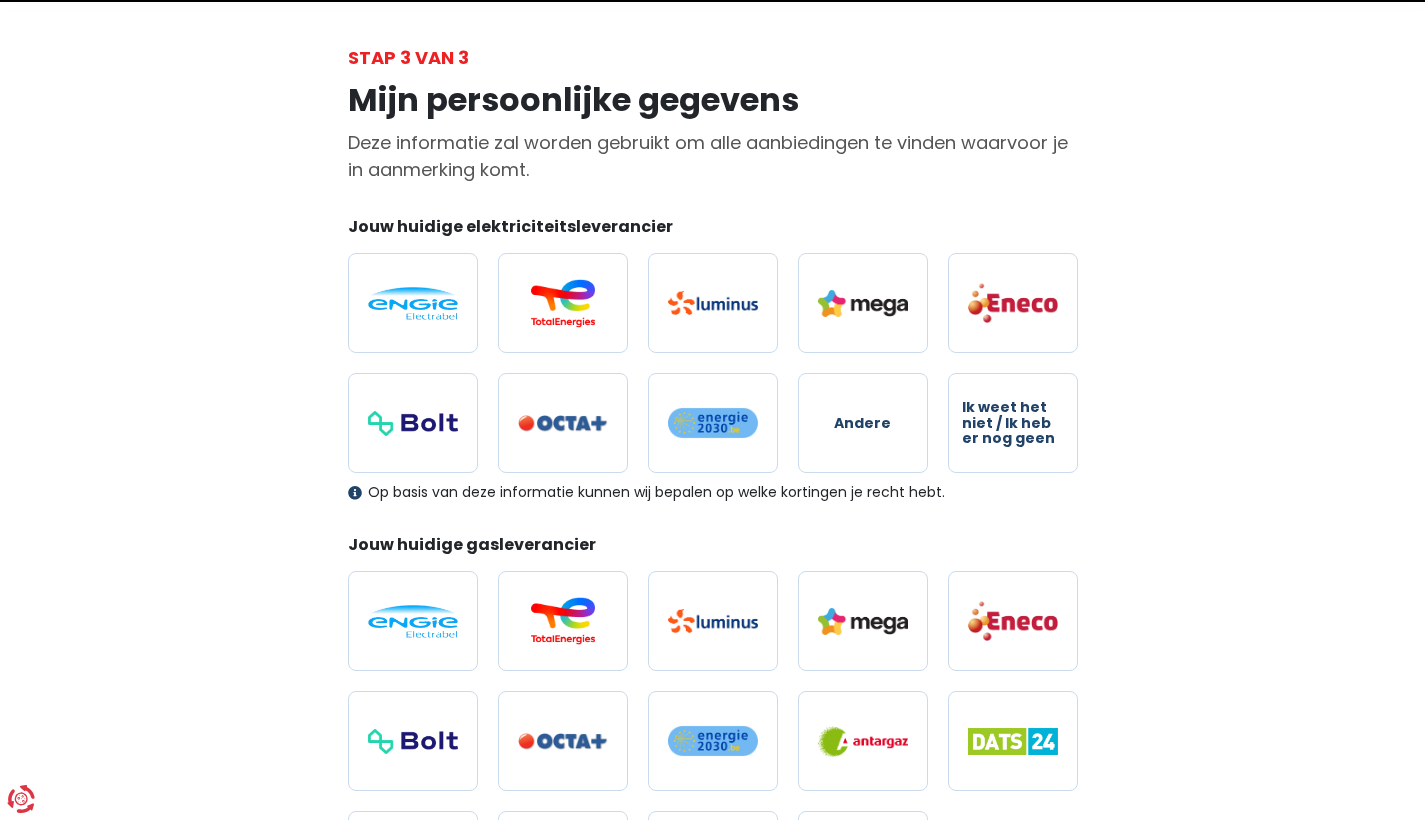 scroll, scrollTop: 0, scrollLeft: 0, axis: both 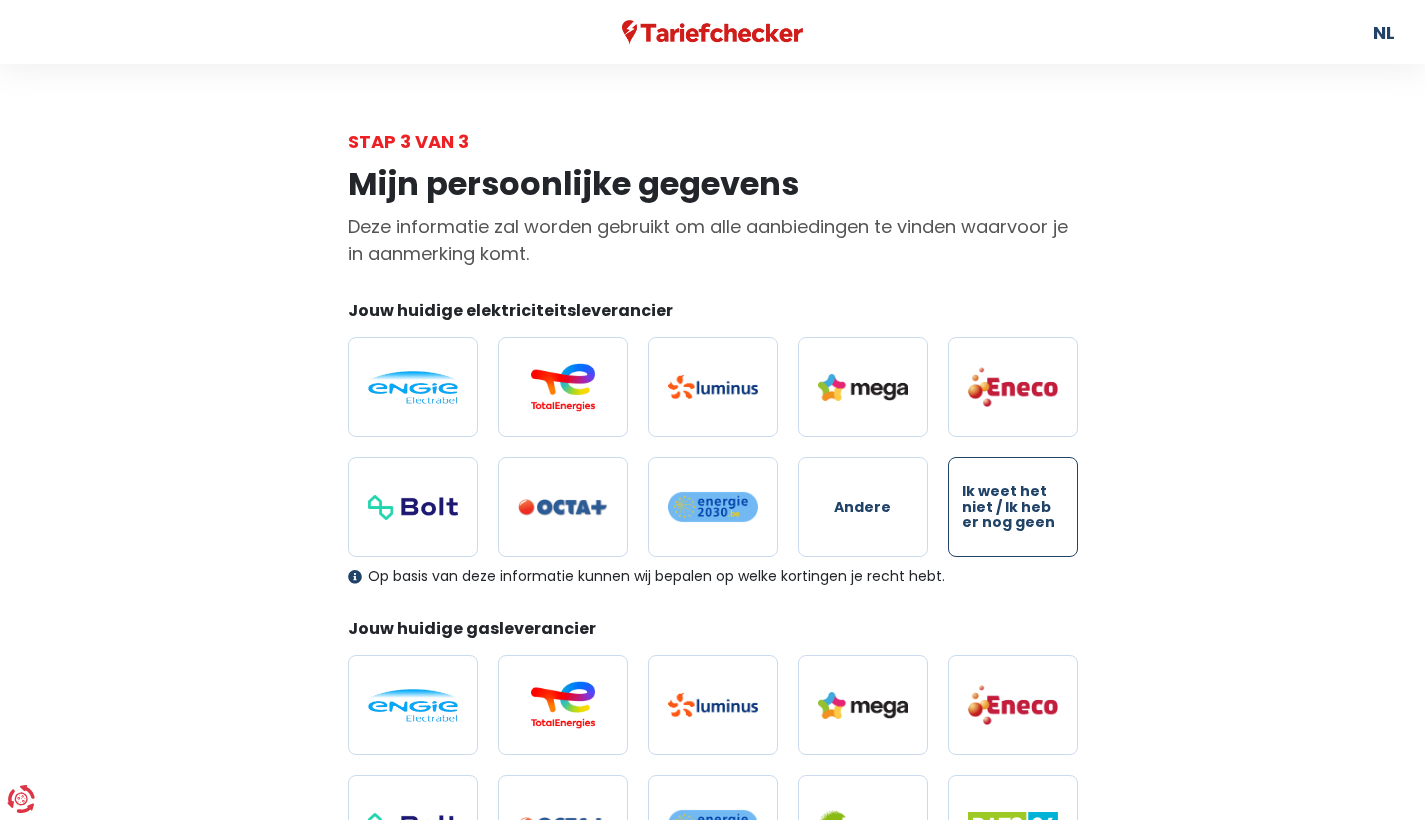 click on "Ik weet het niet / Ik heb er nog geen" at bounding box center [1013, 507] 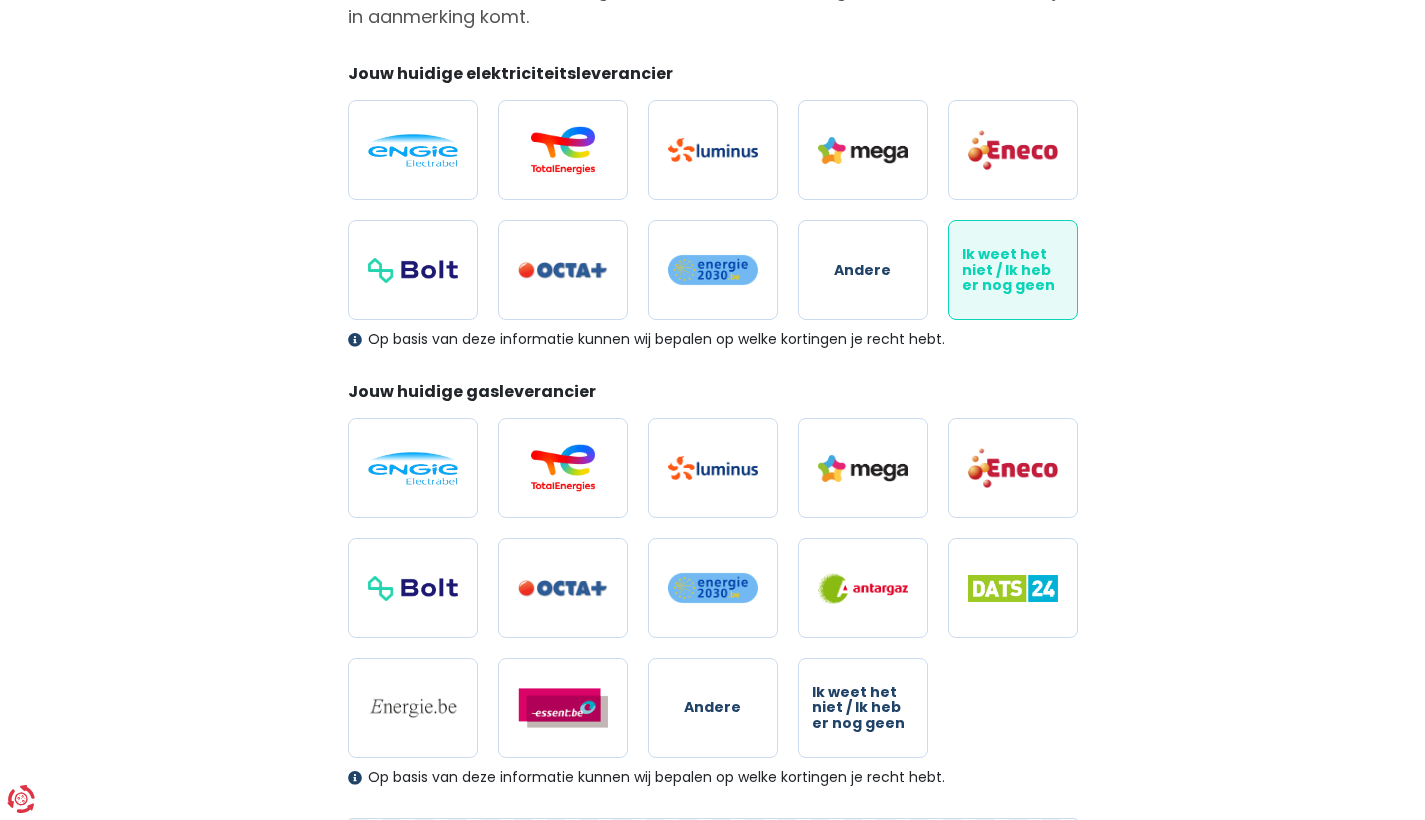 scroll, scrollTop: 282, scrollLeft: 0, axis: vertical 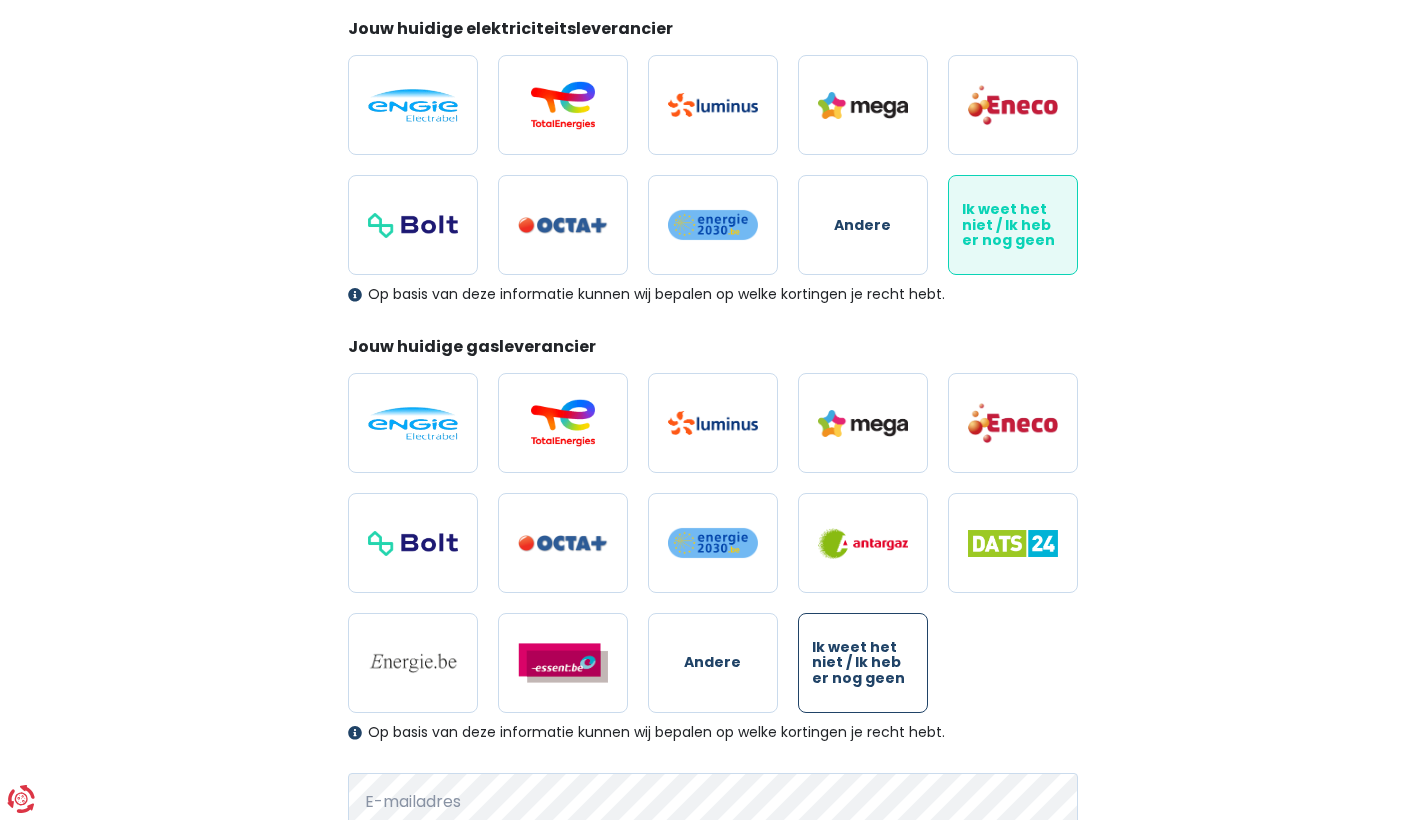 click on "Ik weet het niet / Ik heb er nog geen" at bounding box center [863, 663] 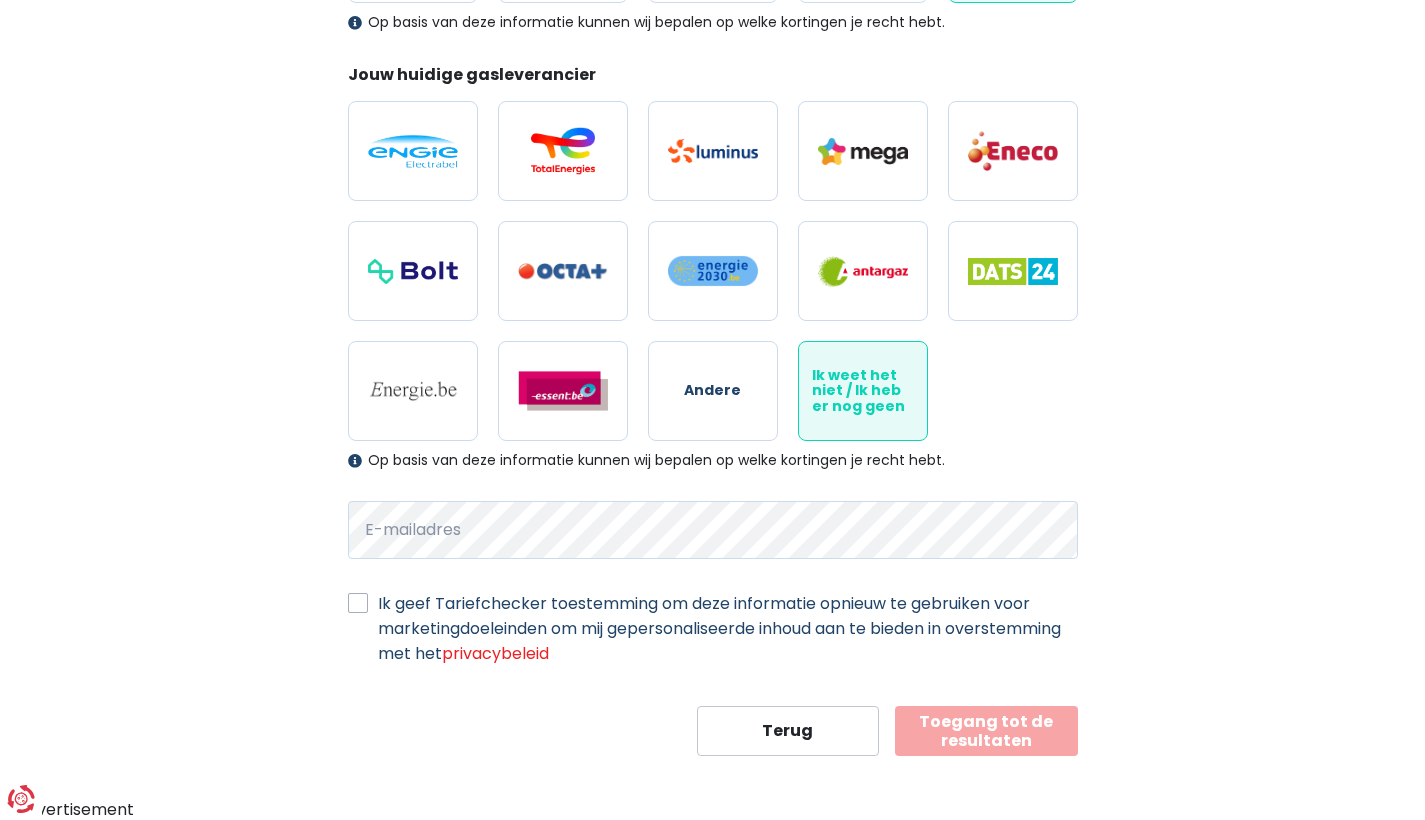 scroll, scrollTop: 553, scrollLeft: 0, axis: vertical 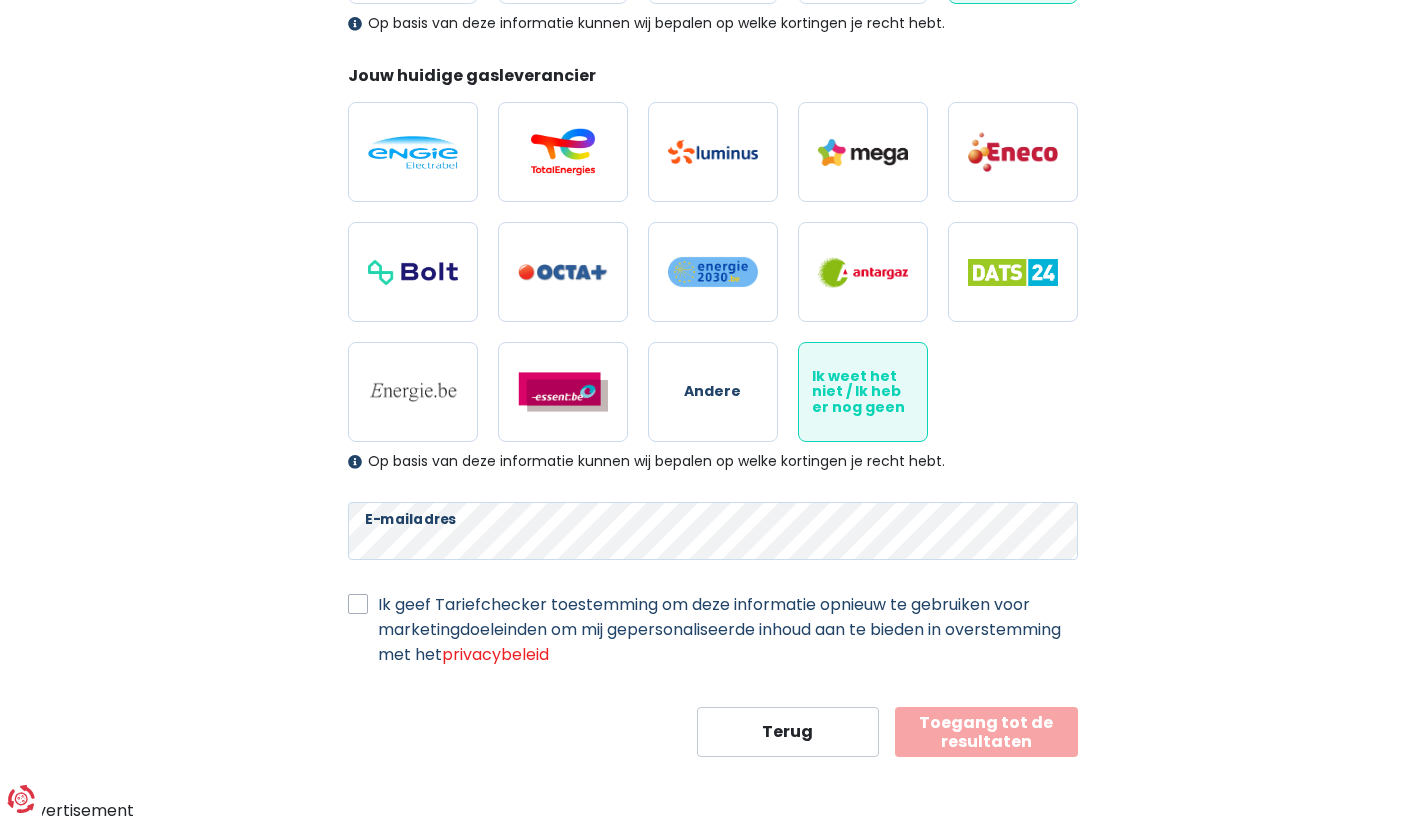 click on "Ik geef Tariefchecker toestemming om deze informatie opnieuw te gebruiken voor marketingdoeleinden om mij gepersonaliseerde inhoud aan te bieden in overstemming met het
privacybeleid" at bounding box center (728, 629) 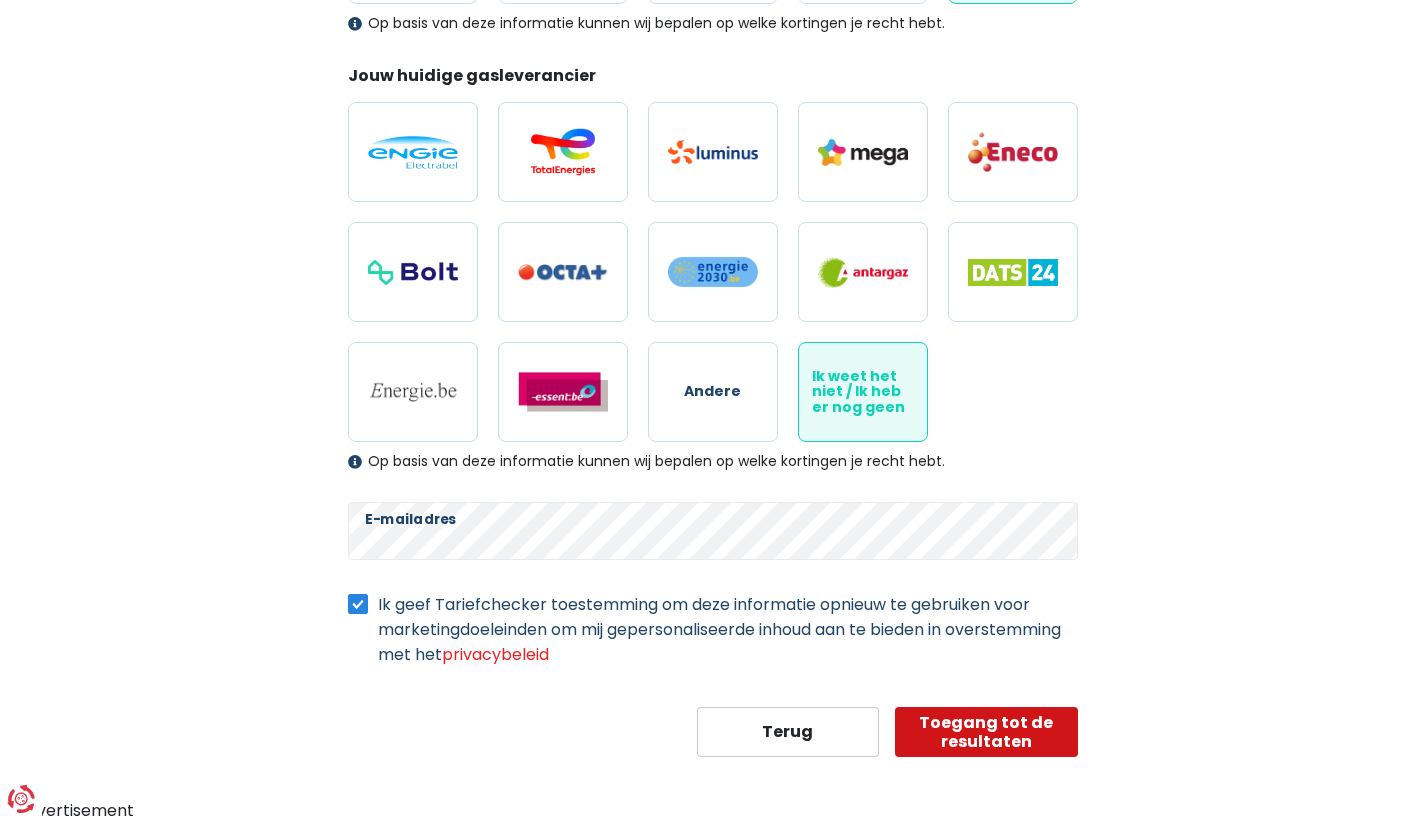 click on "Toegang tot de resultaten" at bounding box center [986, 732] 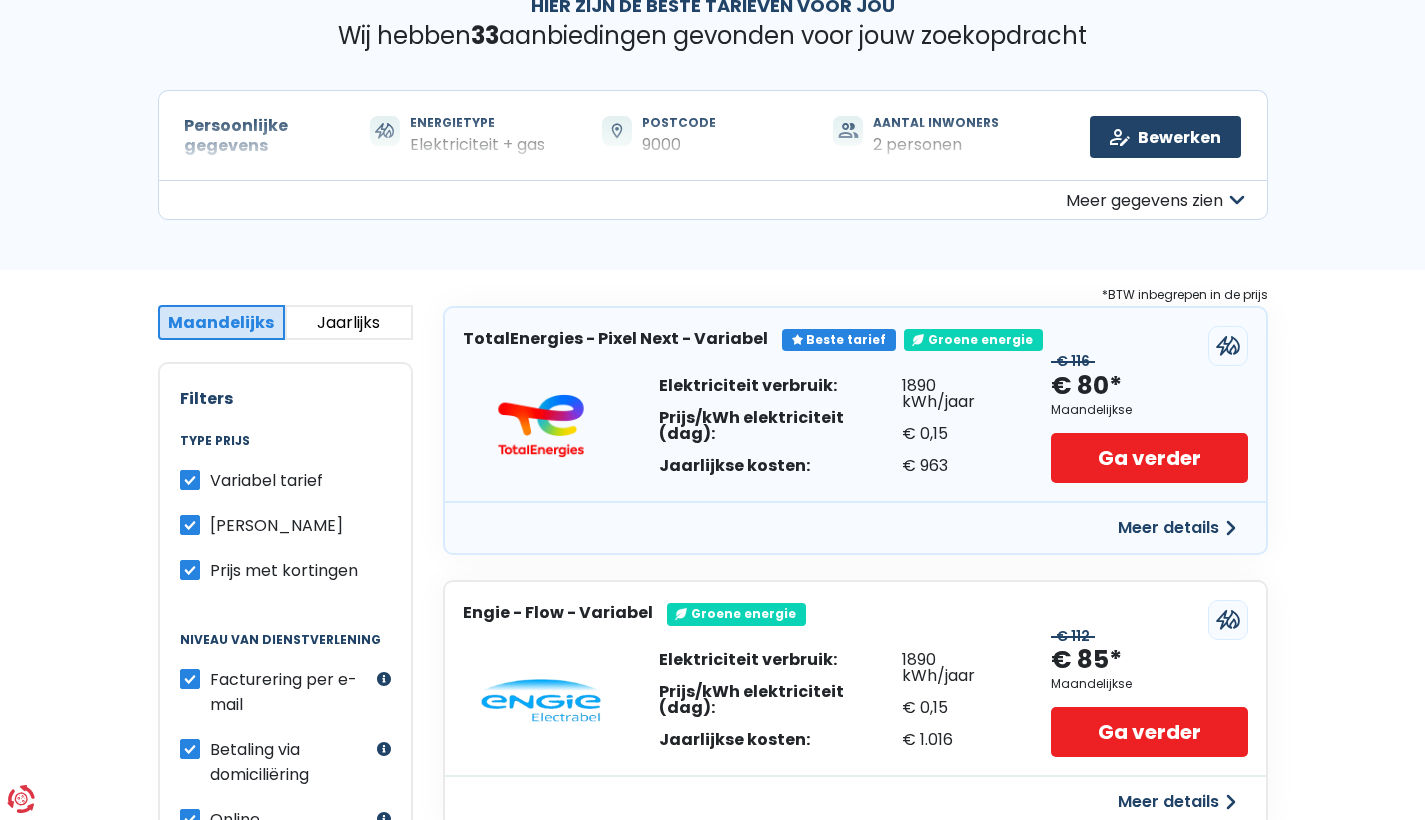scroll, scrollTop: 146, scrollLeft: 0, axis: vertical 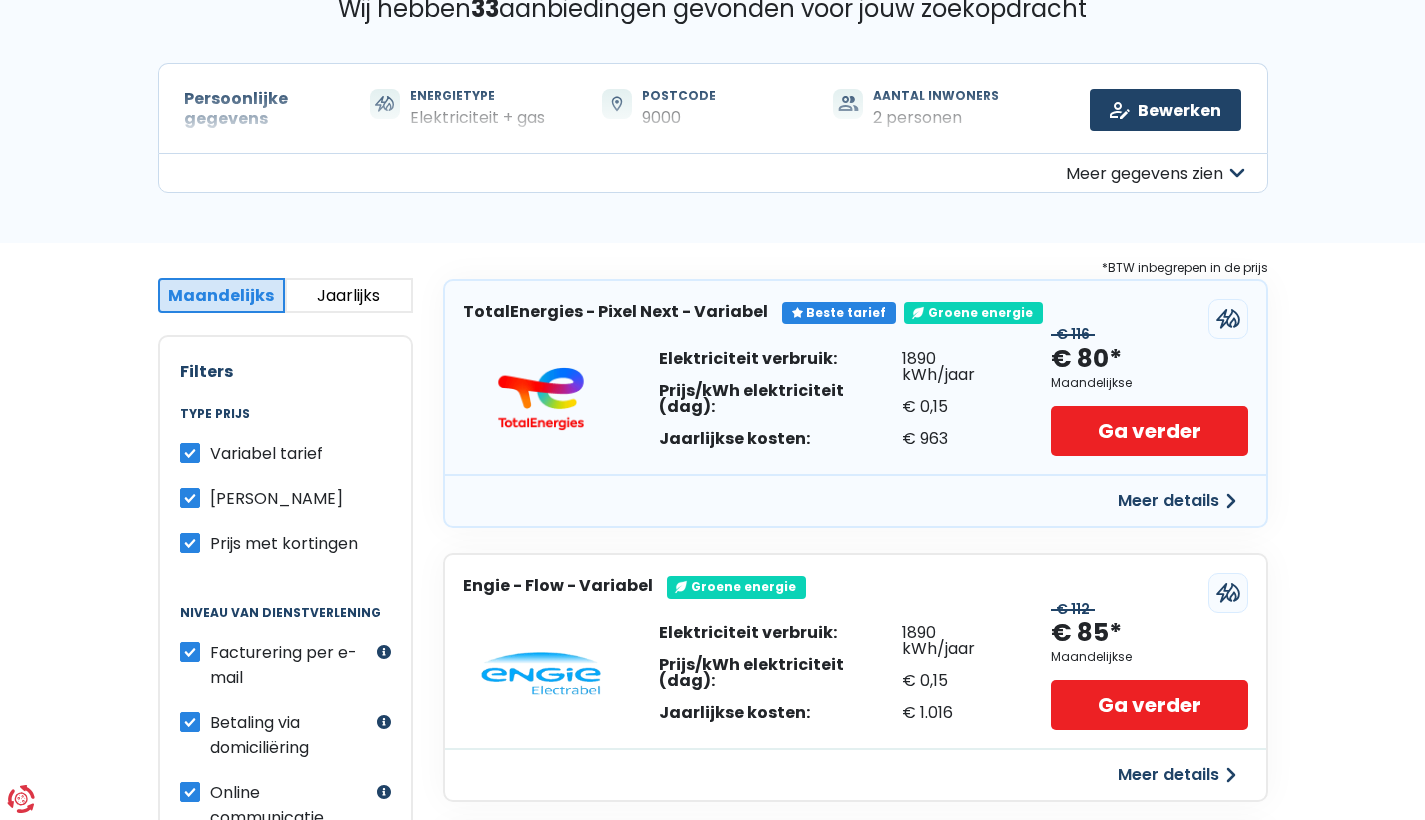 click on "Variabel tarief" at bounding box center [266, 453] 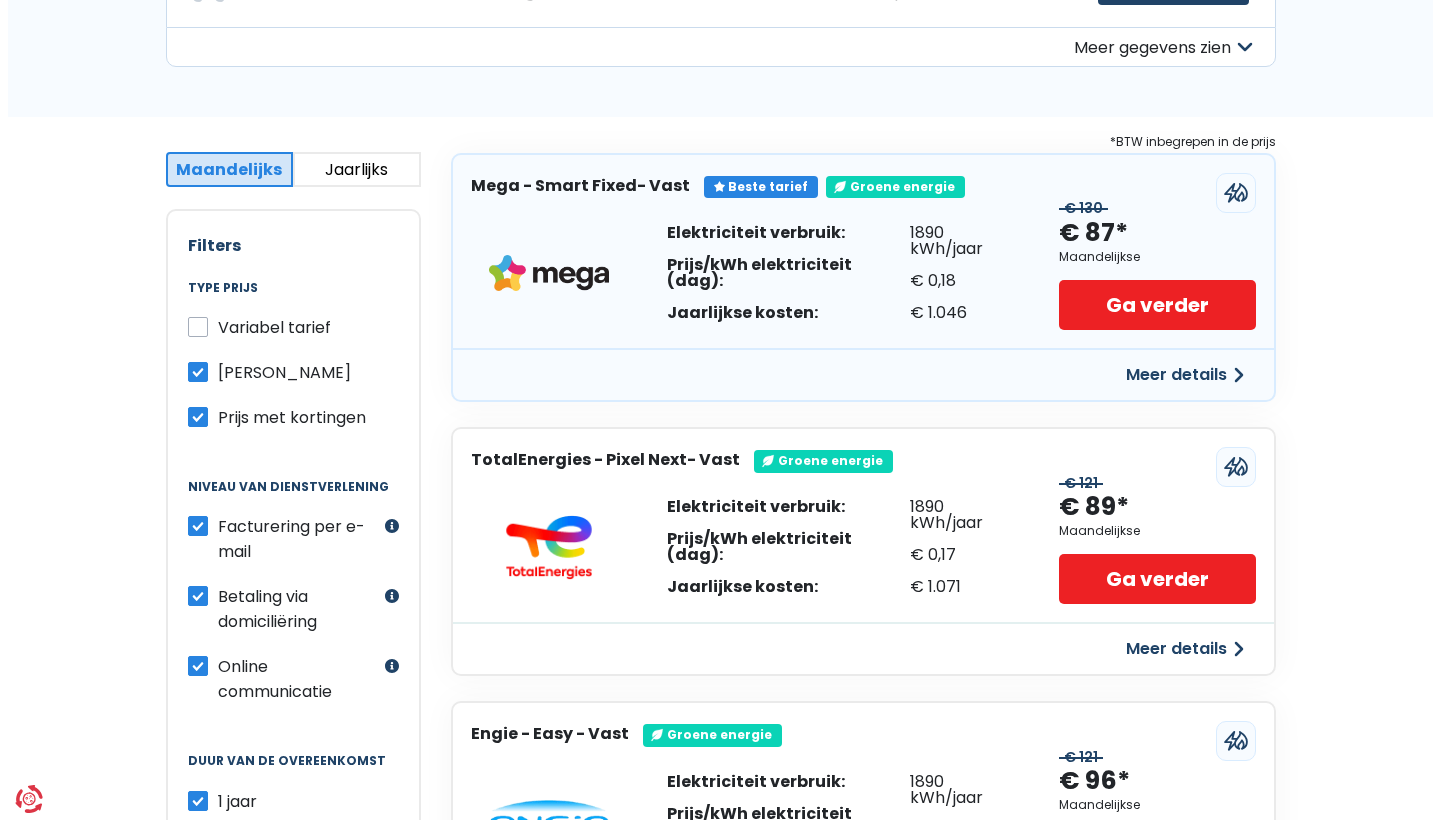 scroll, scrollTop: 261, scrollLeft: 0, axis: vertical 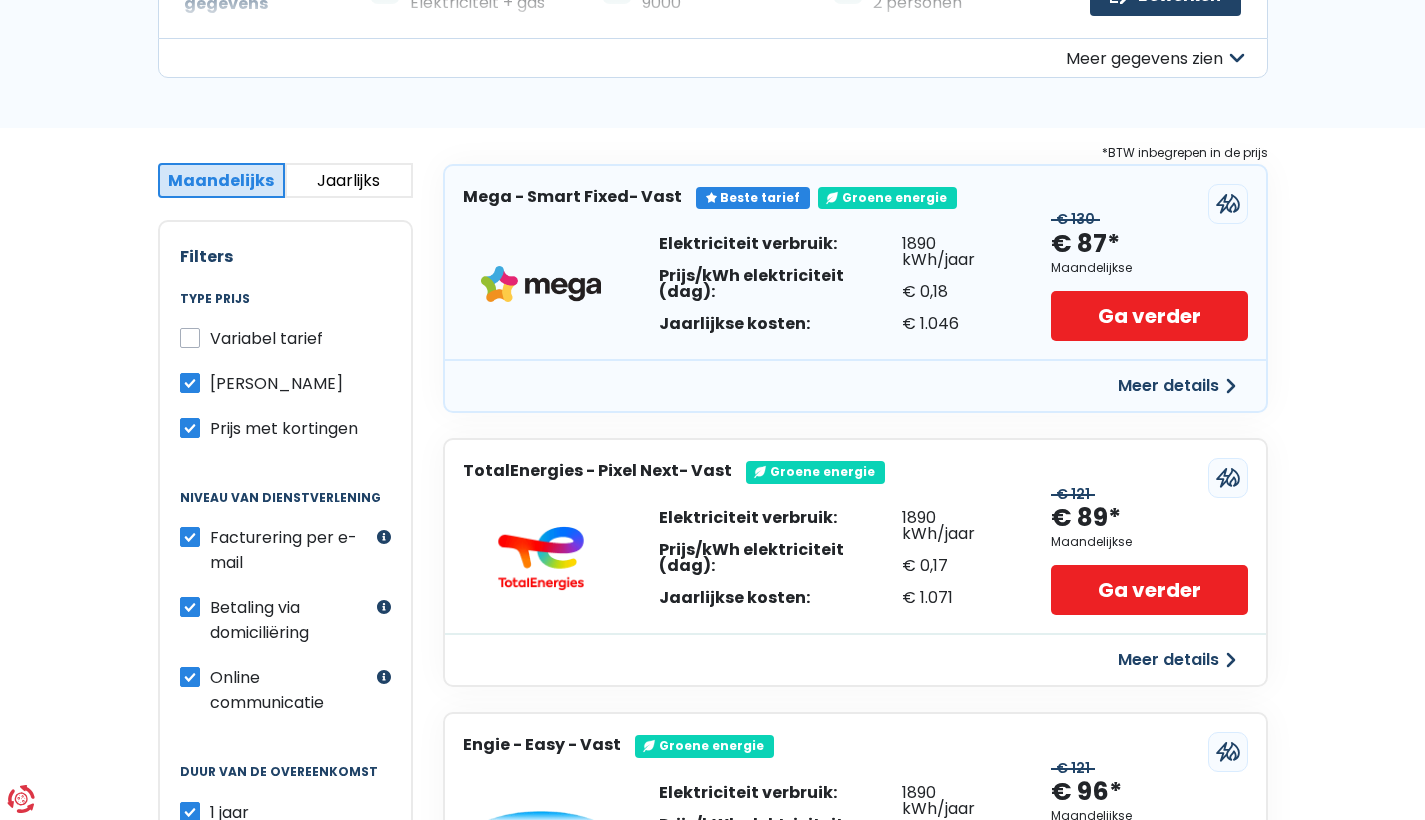 click on "Meer details" at bounding box center (1177, 386) 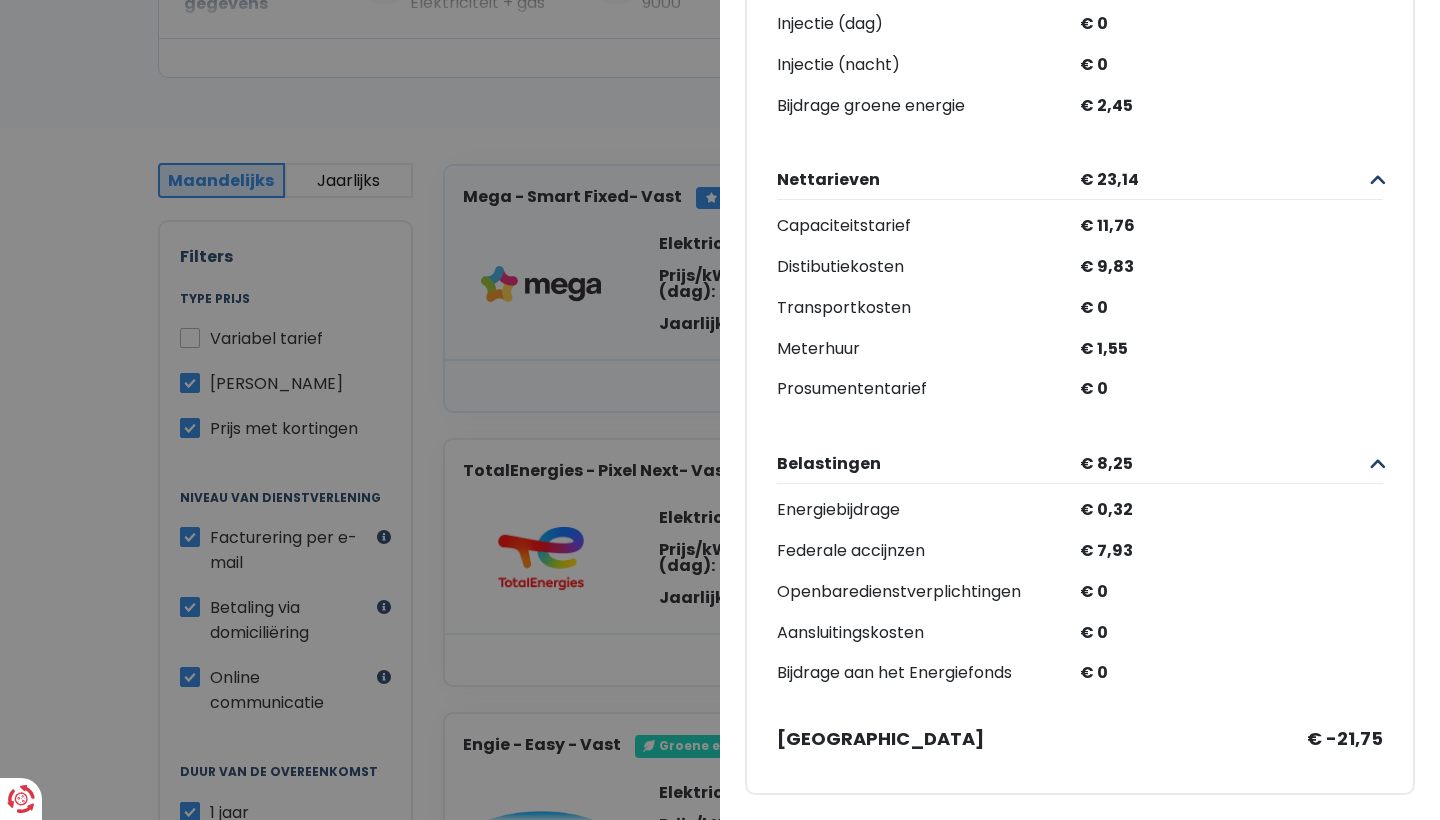 scroll, scrollTop: 622, scrollLeft: 0, axis: vertical 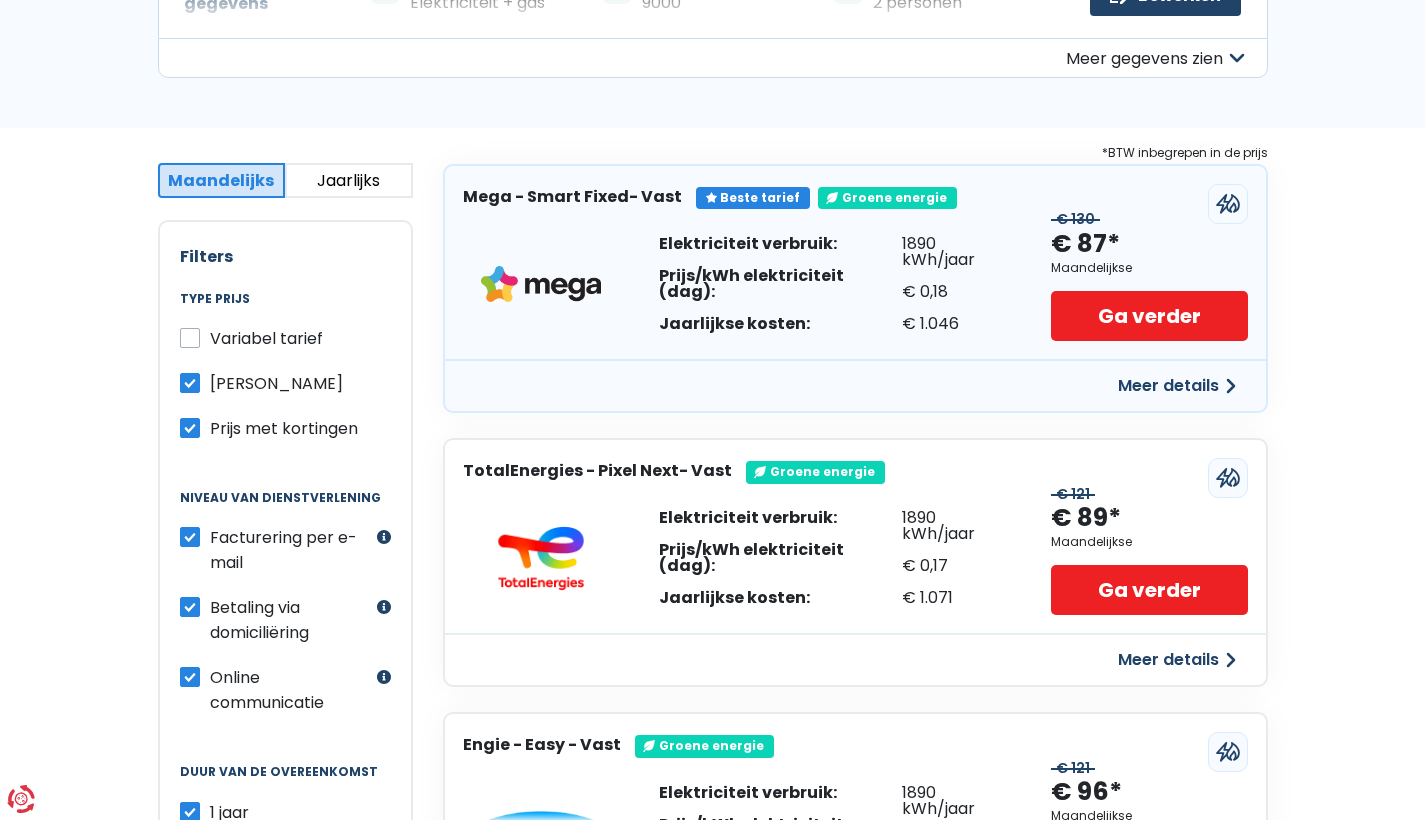 click on "Variabel tarief" at bounding box center (266, 338) 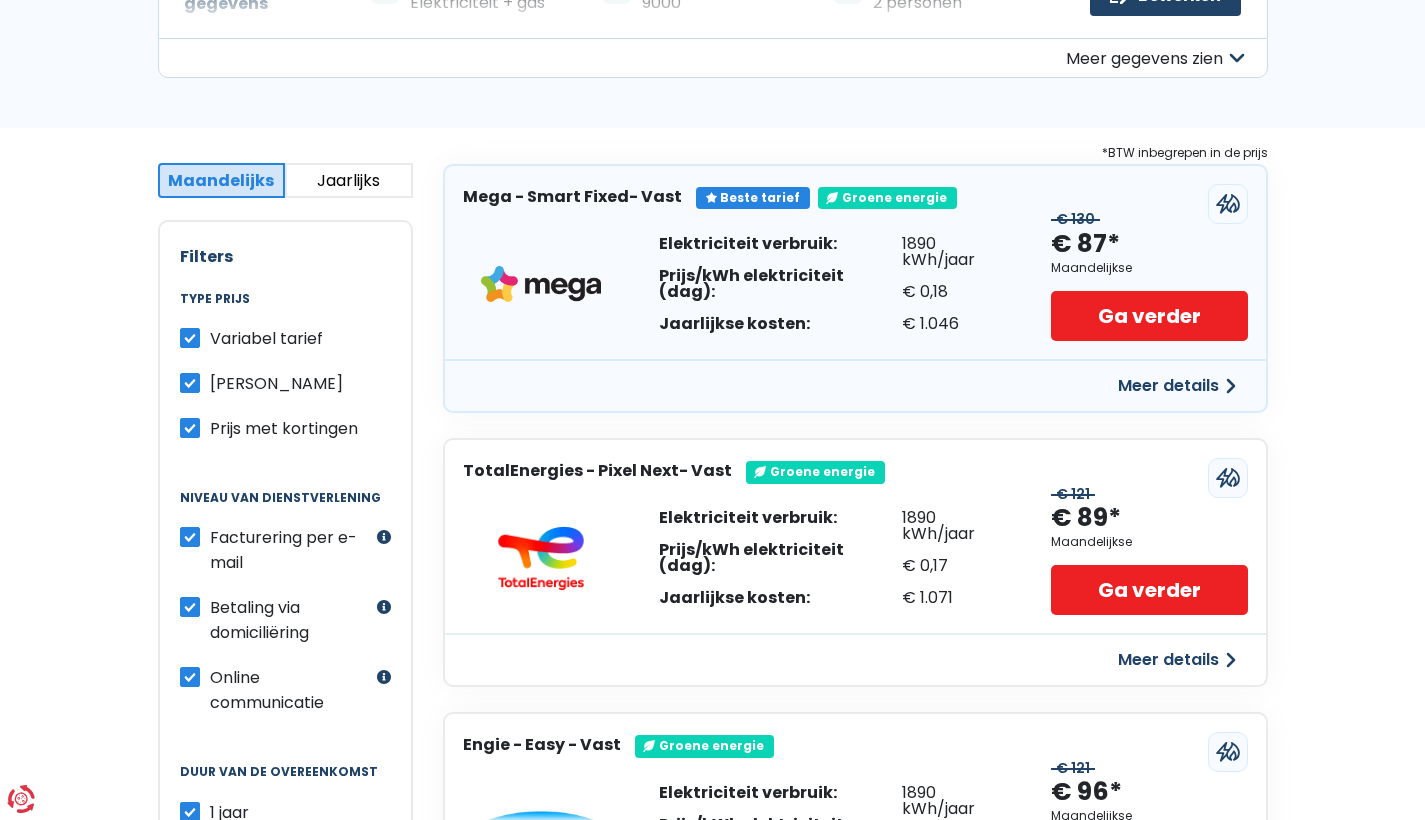 click on "[PERSON_NAME]" at bounding box center (276, 383) 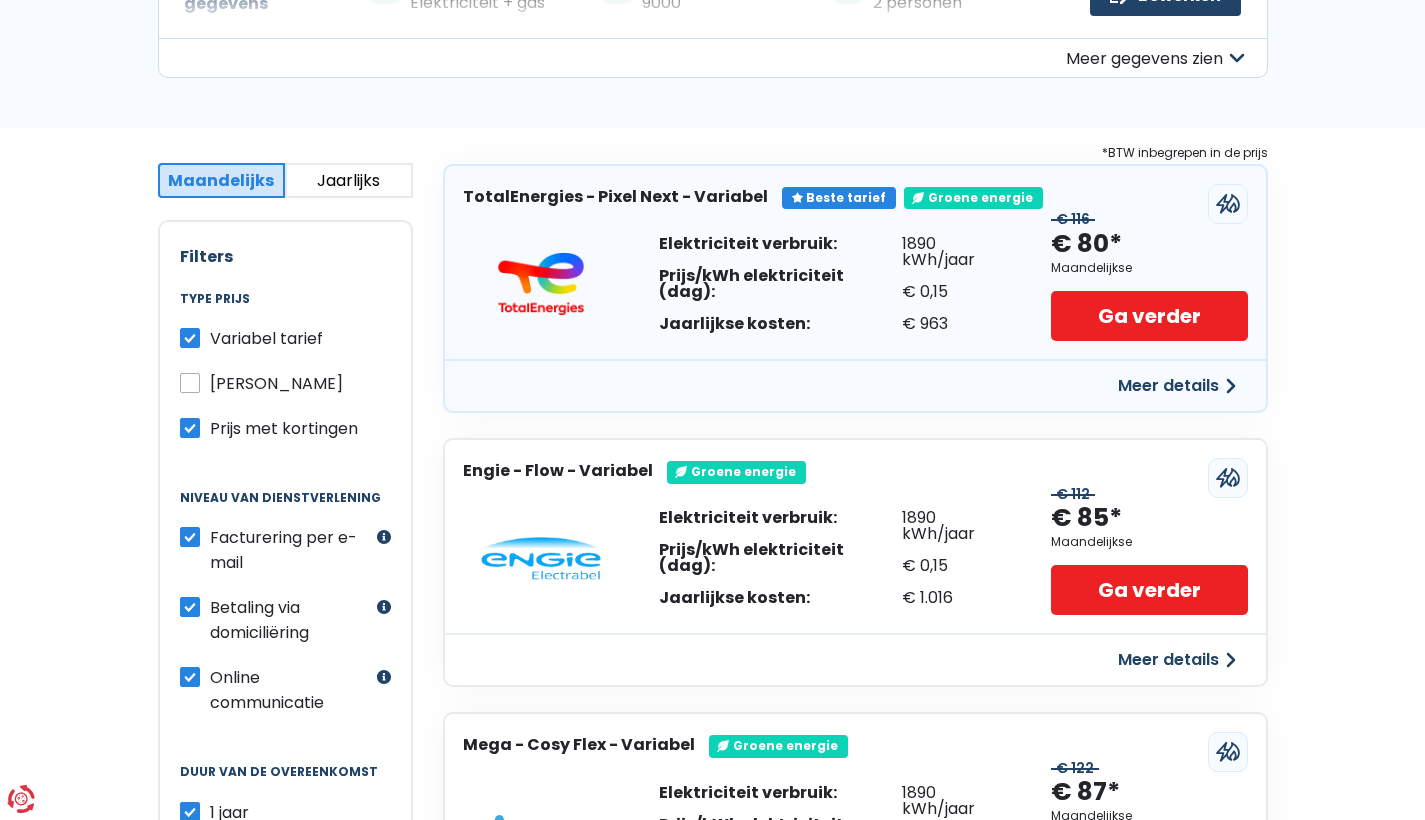 click on "Meer details" at bounding box center [1177, 386] 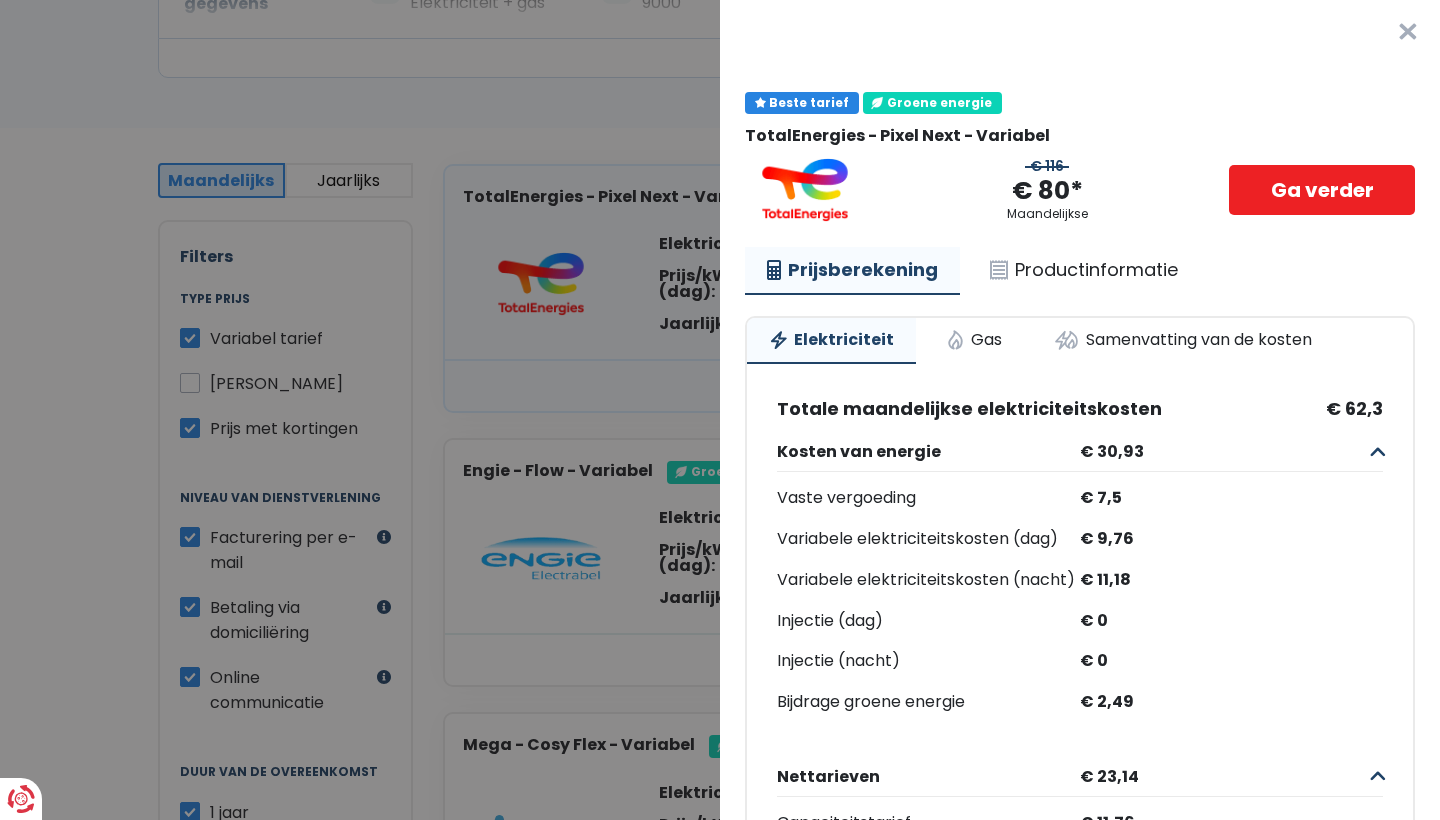 scroll, scrollTop: 0, scrollLeft: 0, axis: both 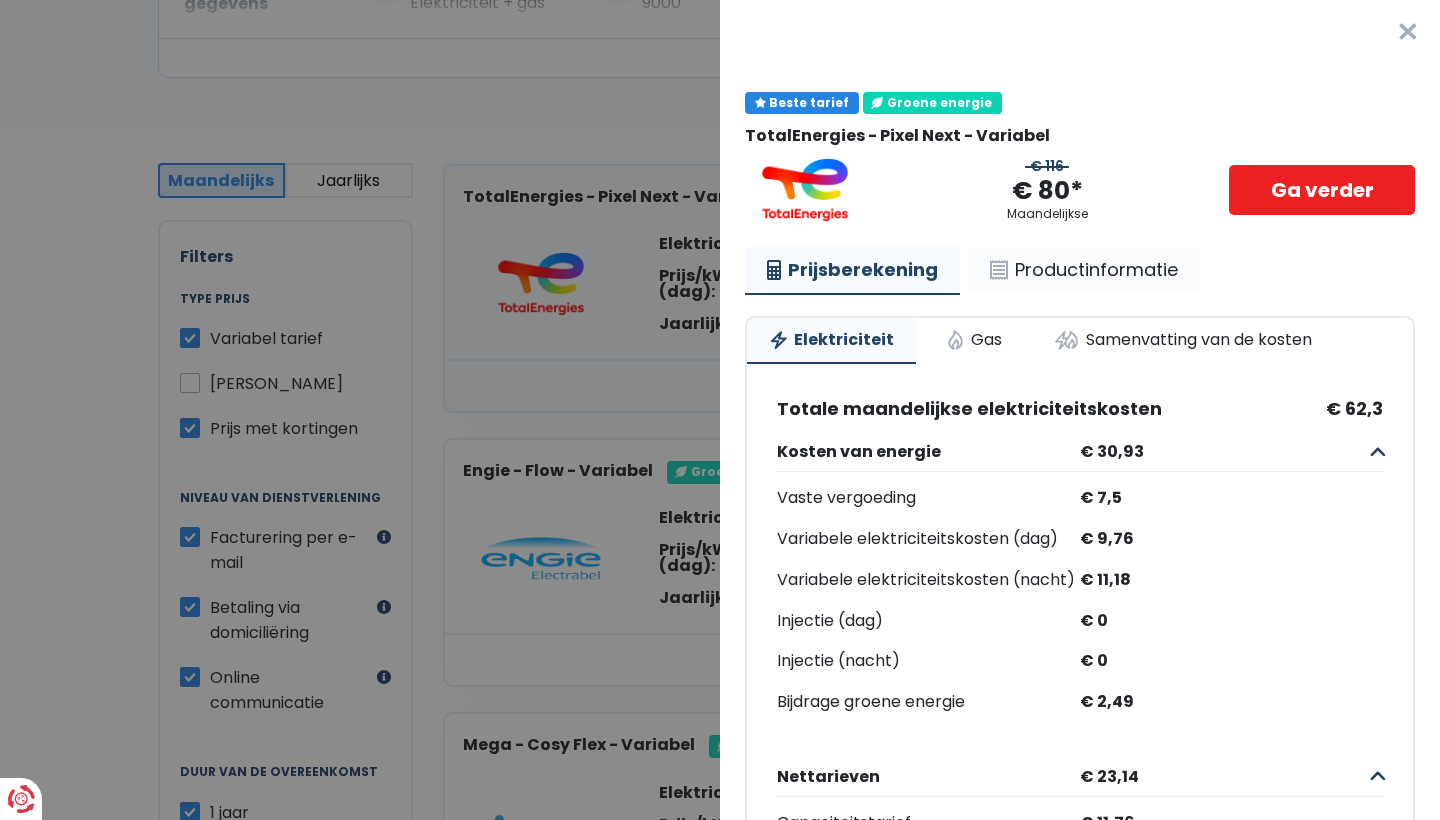 click on "Productinformatie" at bounding box center [1084, 270] 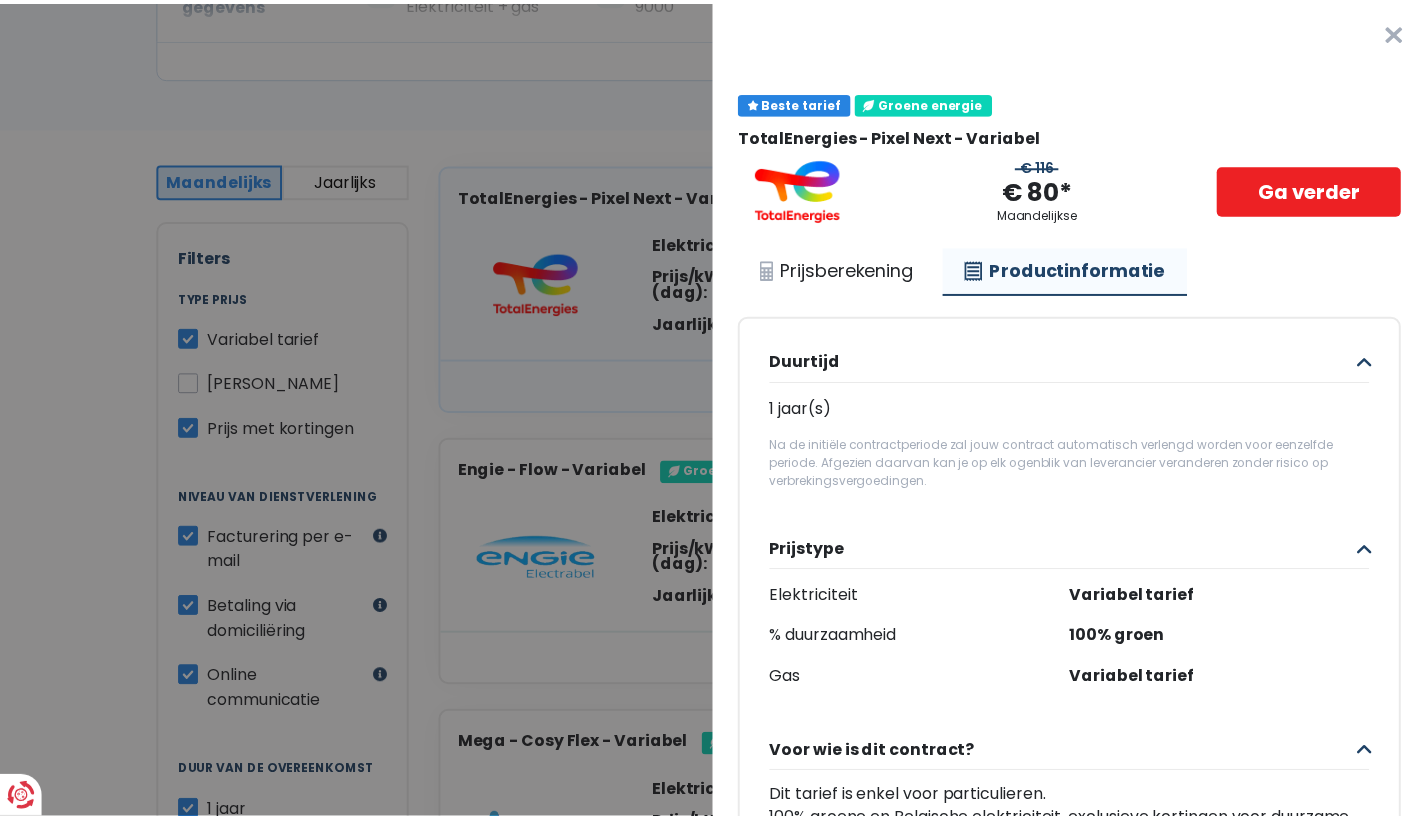 scroll, scrollTop: 0, scrollLeft: 0, axis: both 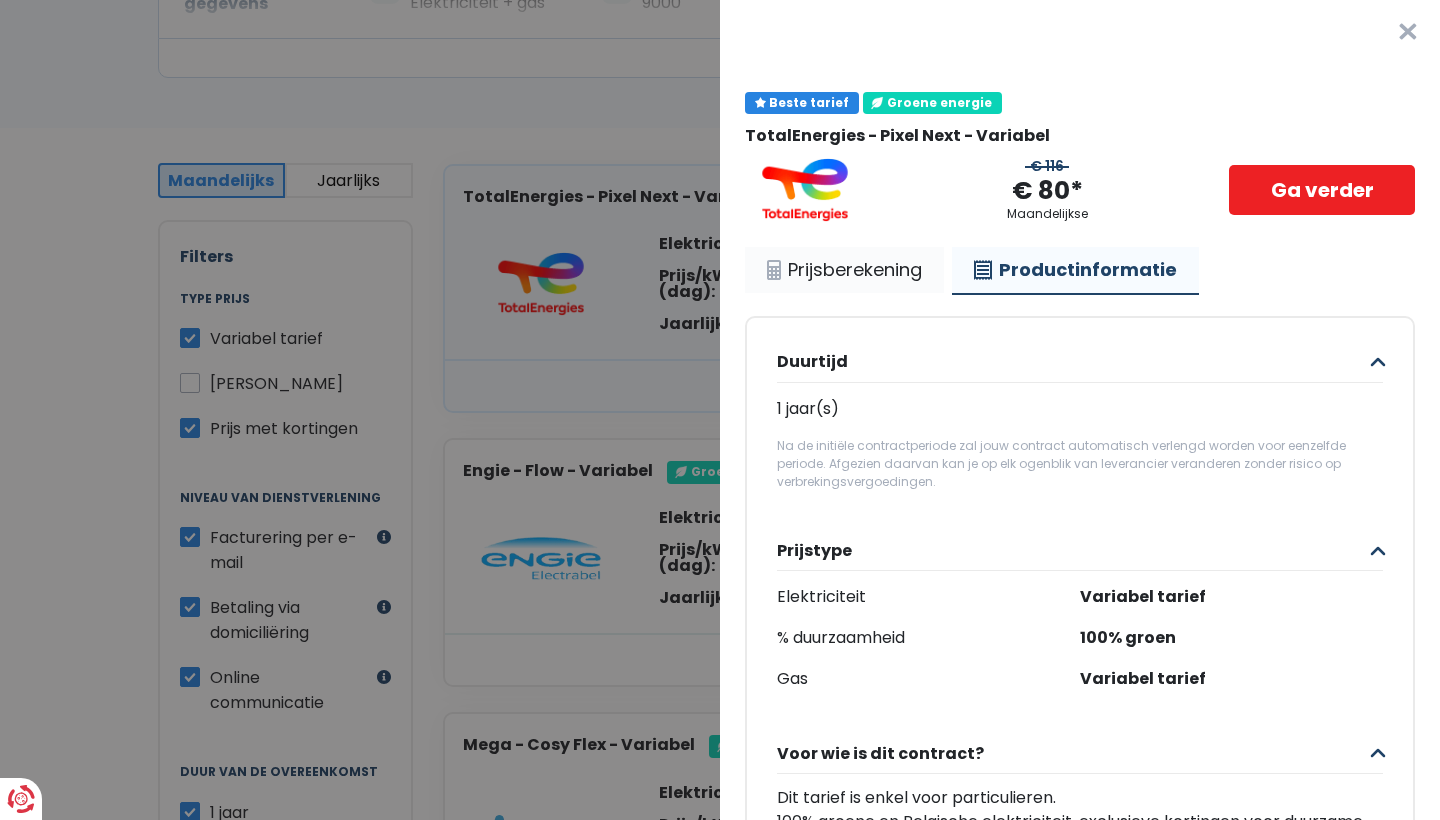 click on "Prijsberekening" at bounding box center [844, 270] 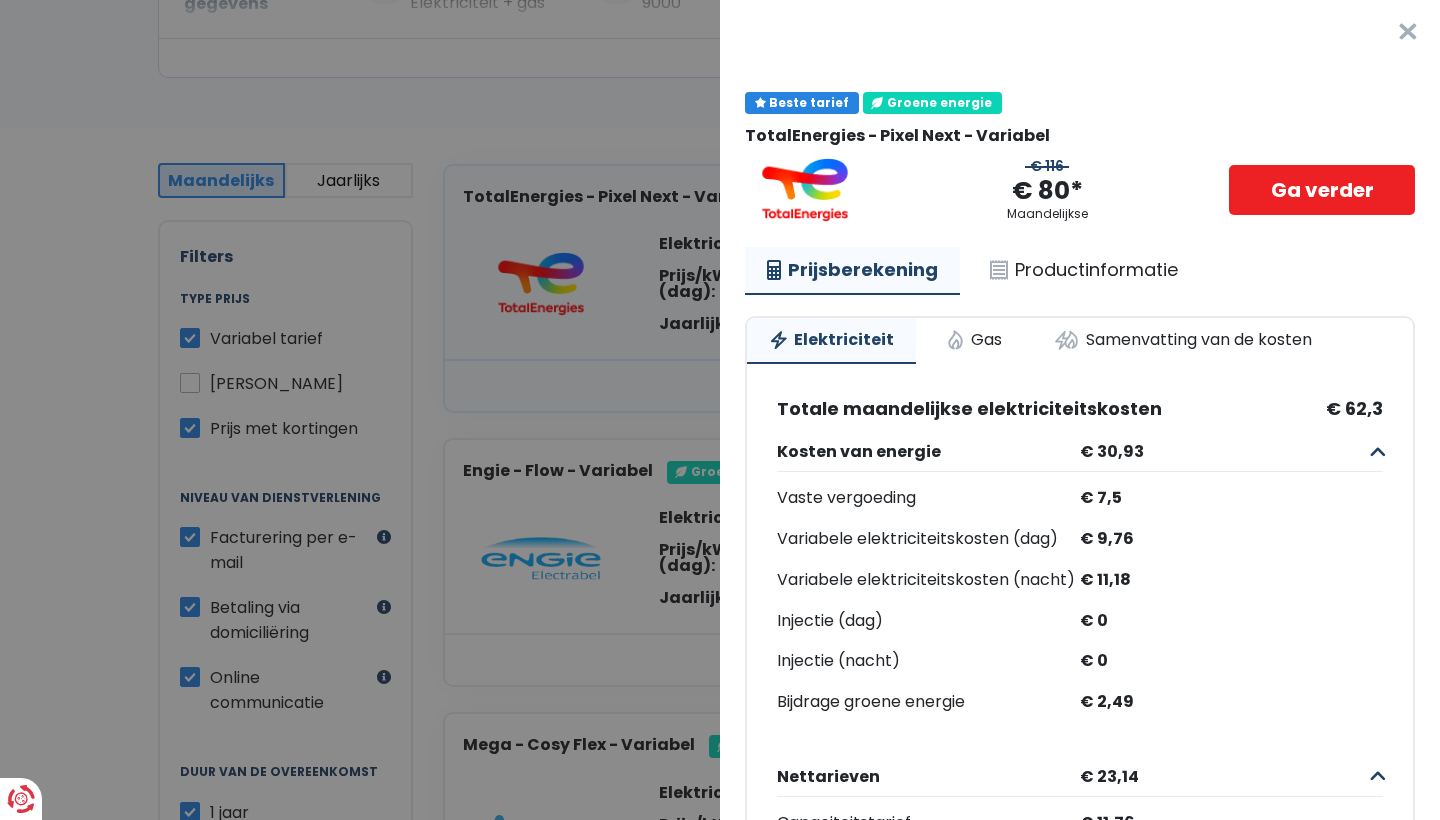click on "Plus de détails - TotalEnergies ×
Beste tarief
Groene energie
TotalEnergies - Pixel Next - Variabel
€ 116
€ 80*
Maandelijkse
Ga verder
Prijsberekening Productinformatie Elektriciteit Gas Samenvatting van de kosten Totale maandelijkse elektriciteitskosten
€ 62,3
Kosten van energie   € 30,93
Vaste vergoeding
€ 7,5
Variabele elektriciteitskosten (dag)
€ 9,76
Variabele elektriciteitskosten (nacht)
€ 11,18
Injectie (dag)
€ 0
Injectie (nacht)
€ 0
Bijdrage groene energie
€ 2,49
Nettarieven   € 23,14
Capaciteitstarief
€ 11,76
Distibutiekosten
€ 9,83
Transportkosten
€ 0
[GEOGRAPHIC_DATA]
€ 1,55
€ 0" at bounding box center (720, 410) 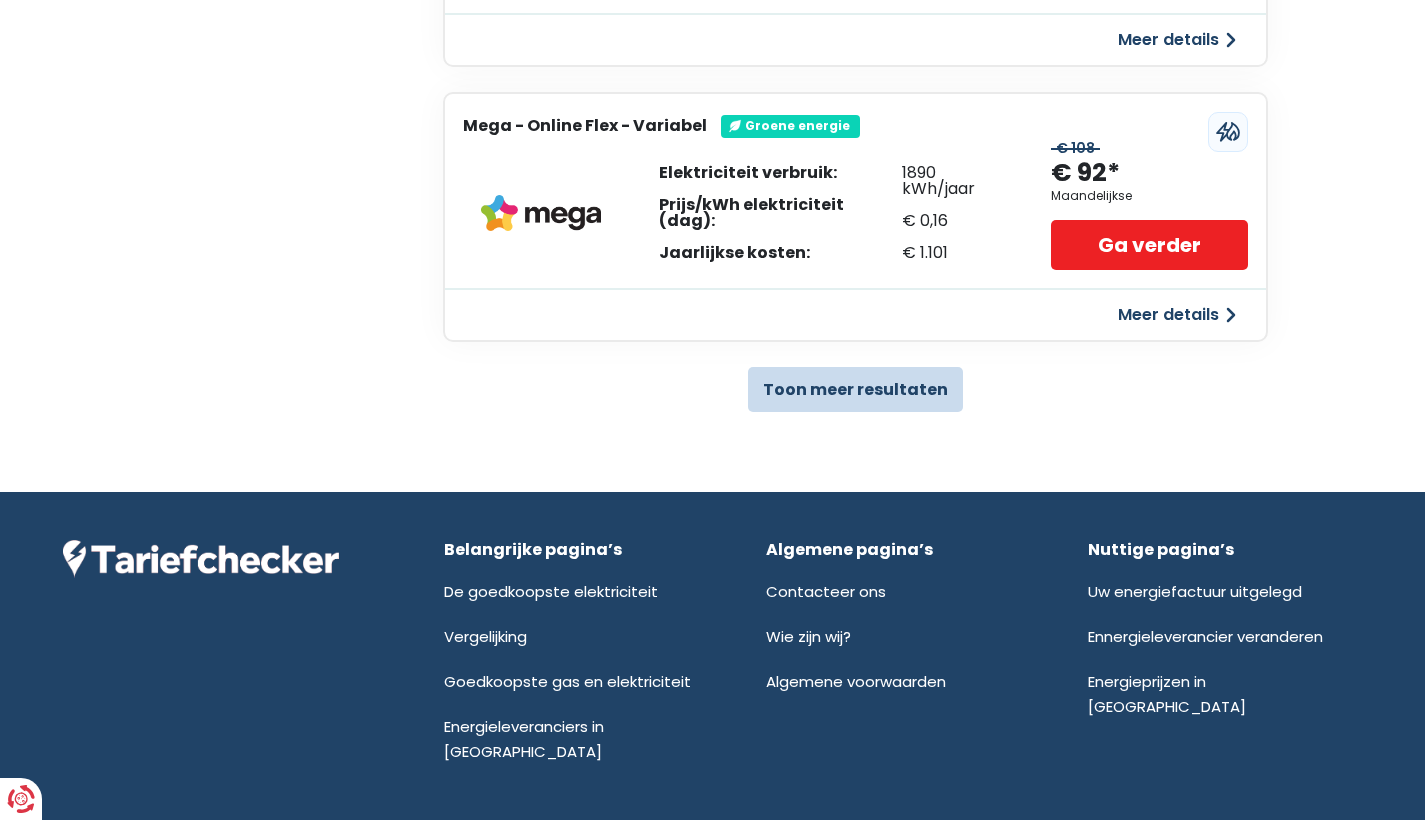 scroll, scrollTop: 1428, scrollLeft: 0, axis: vertical 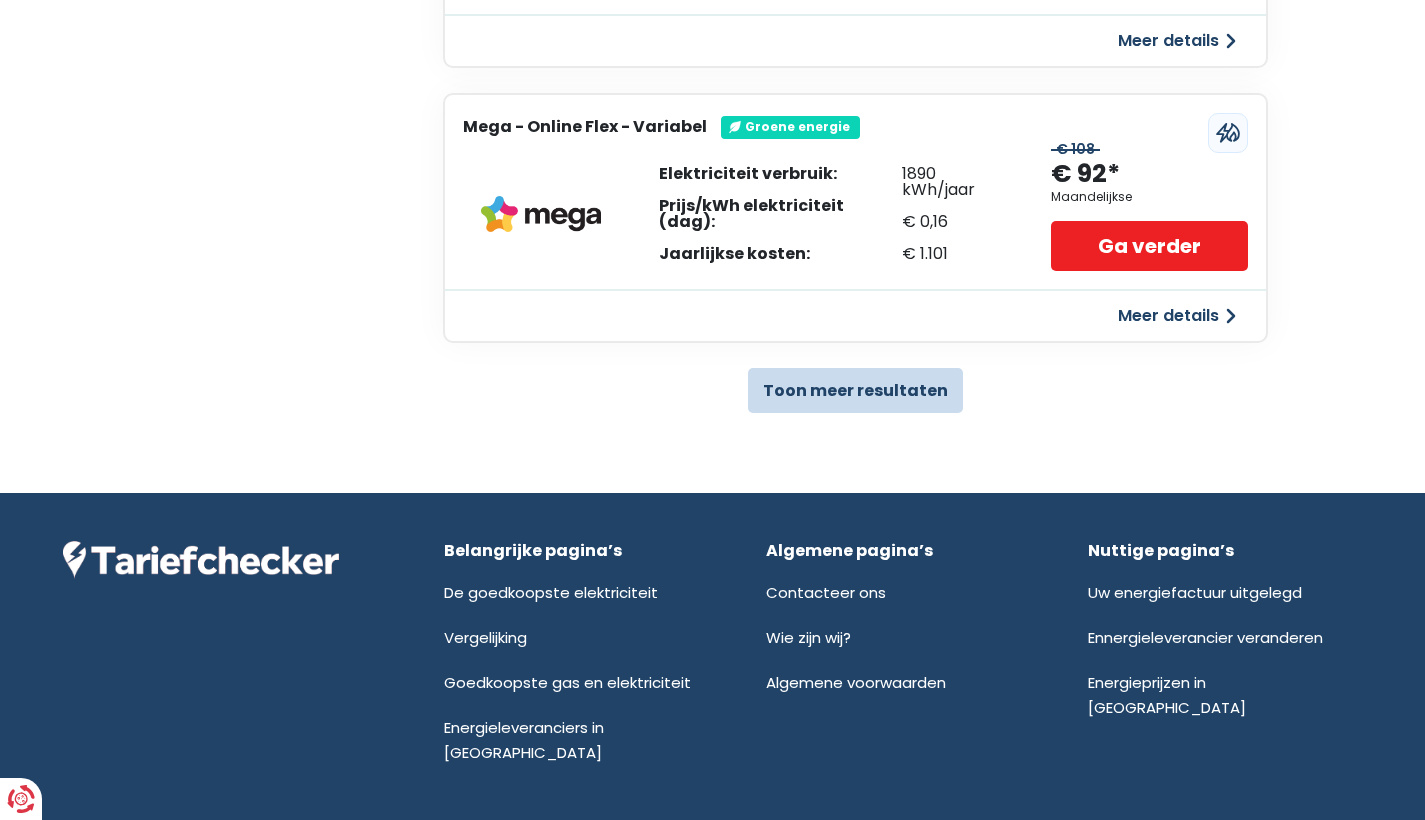click on "Toon meer resultaten" at bounding box center (855, 390) 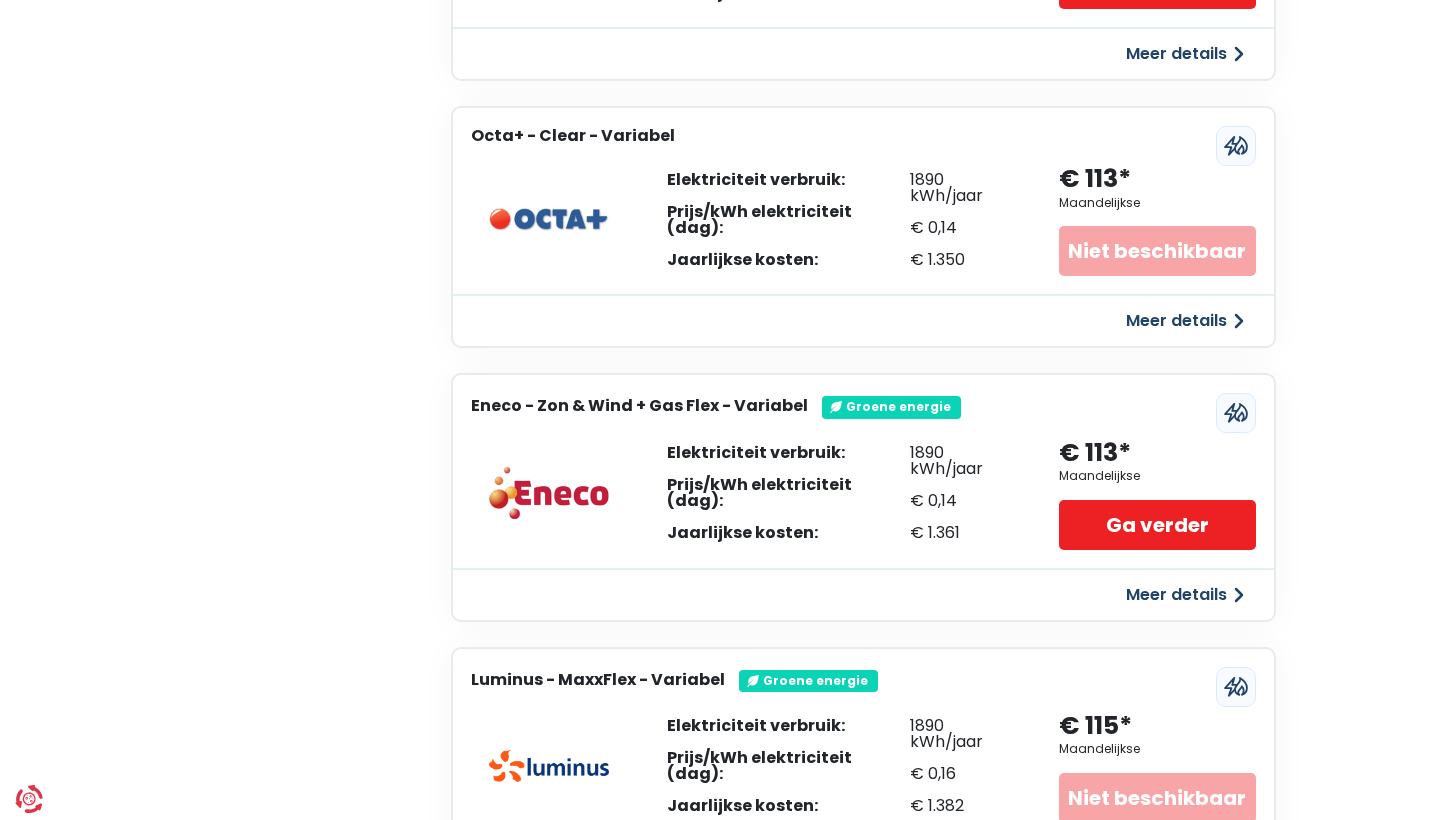 scroll, scrollTop: 2769, scrollLeft: 0, axis: vertical 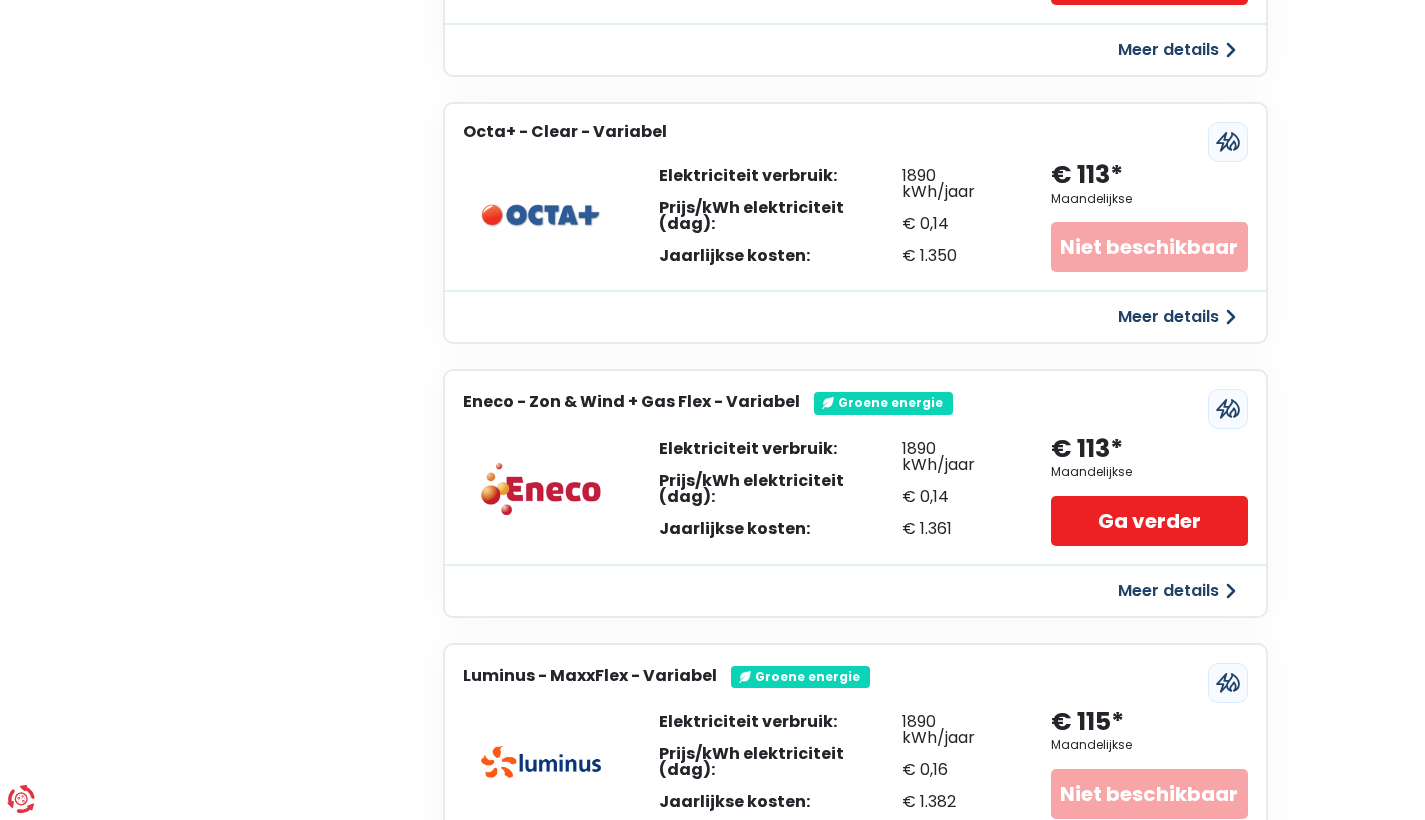 click on "Meer details" at bounding box center (1177, 591) 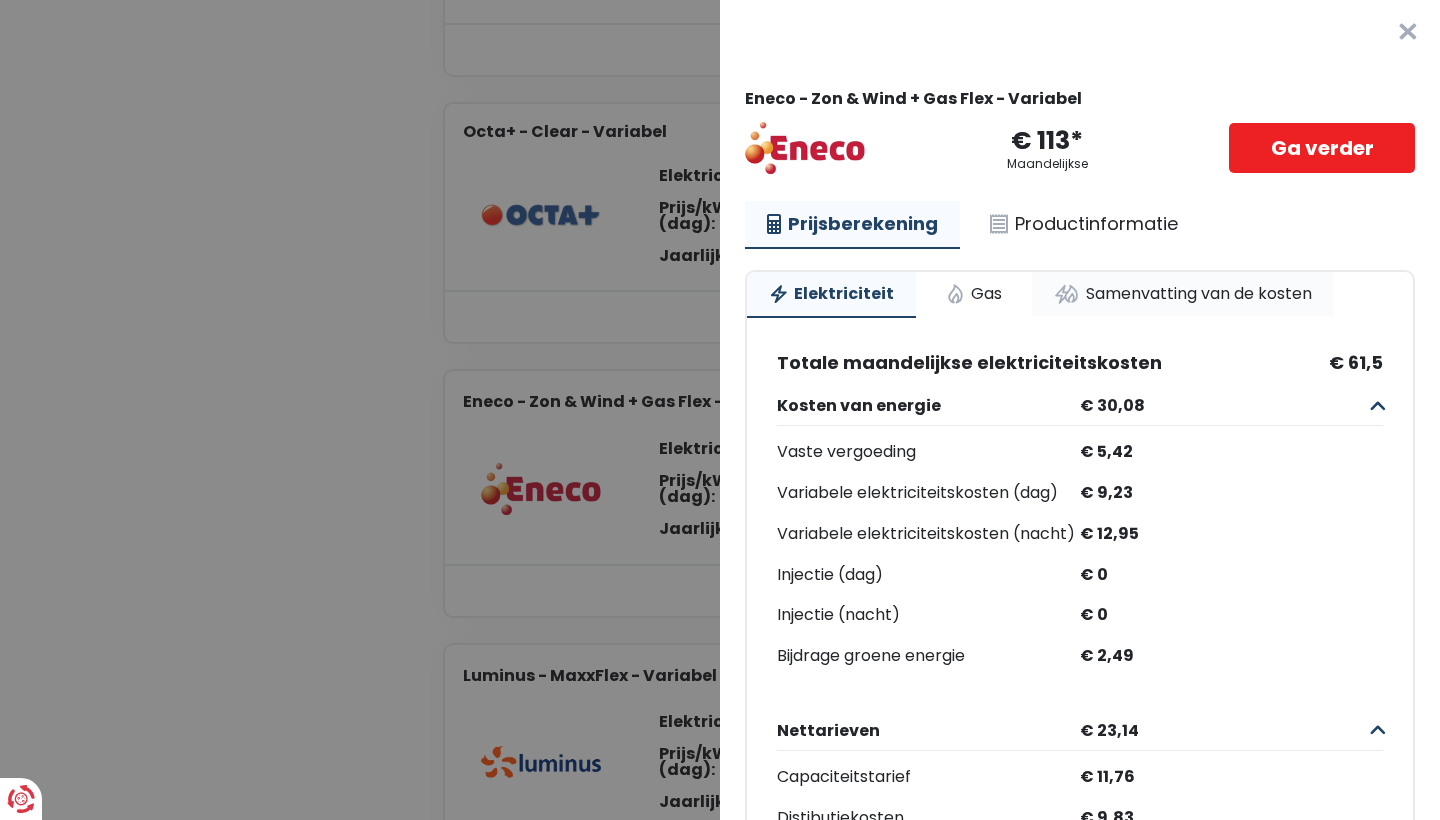 scroll, scrollTop: 0, scrollLeft: 0, axis: both 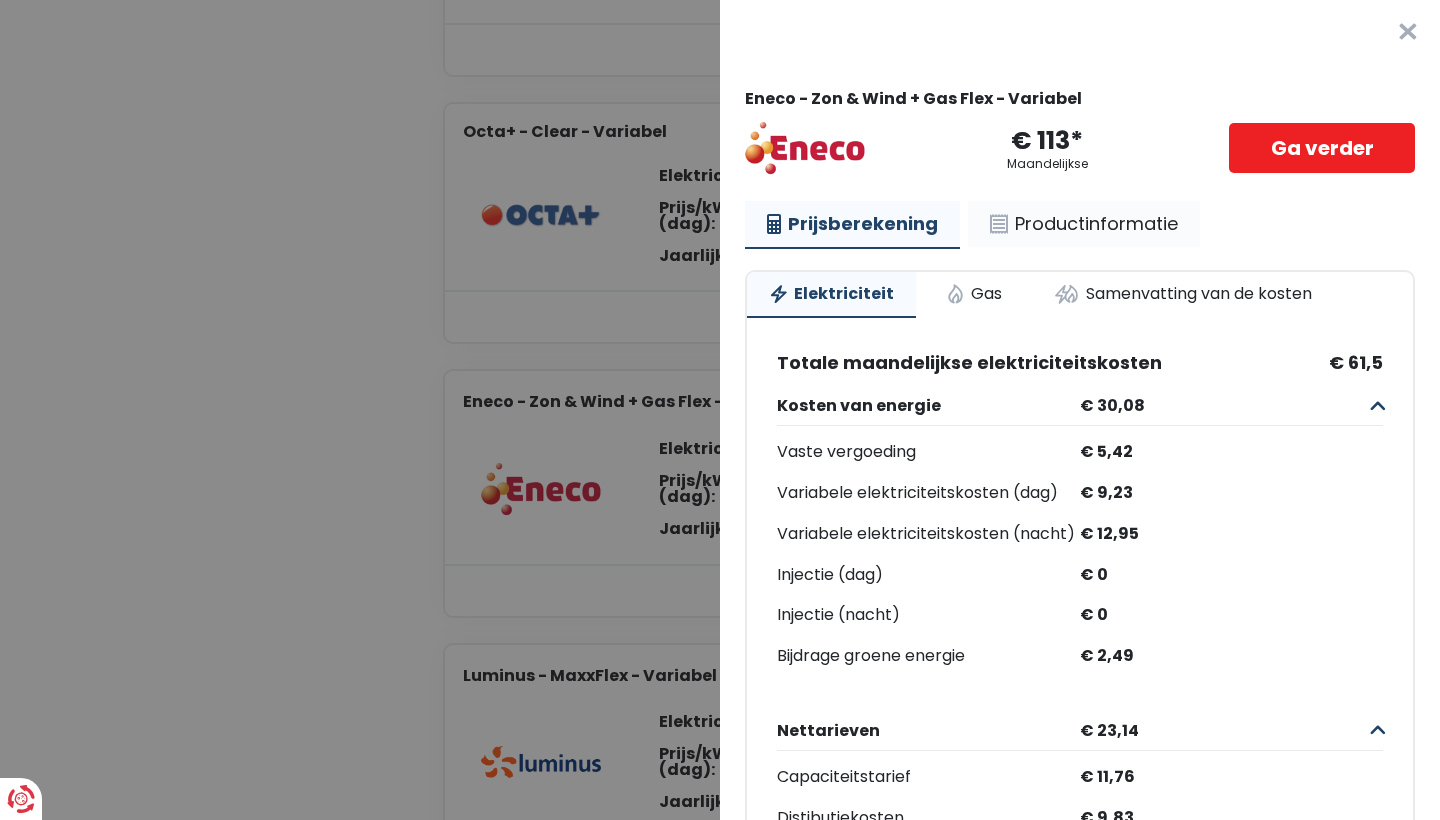 click on "Productinformatie" at bounding box center [1084, 224] 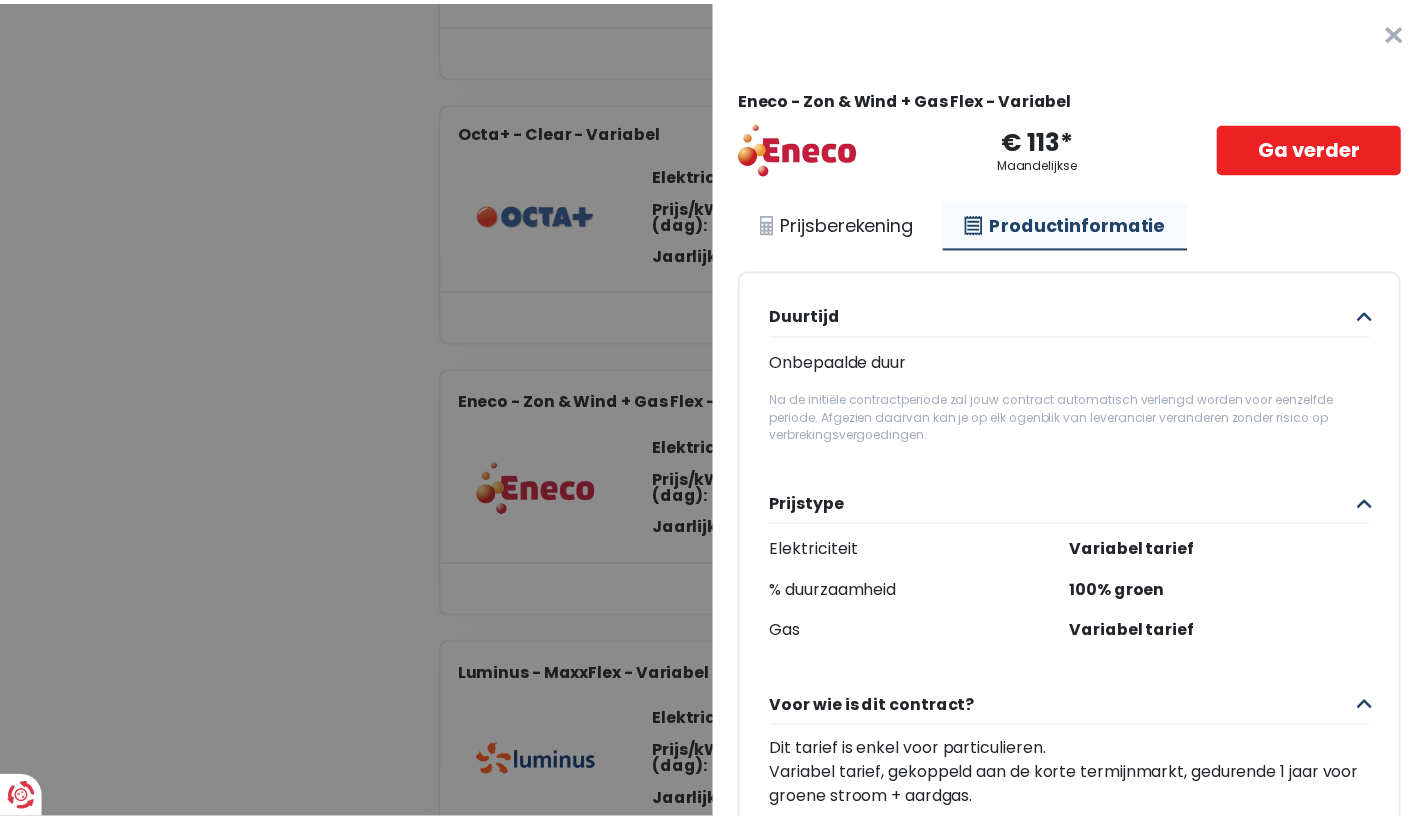 scroll, scrollTop: 0, scrollLeft: 0, axis: both 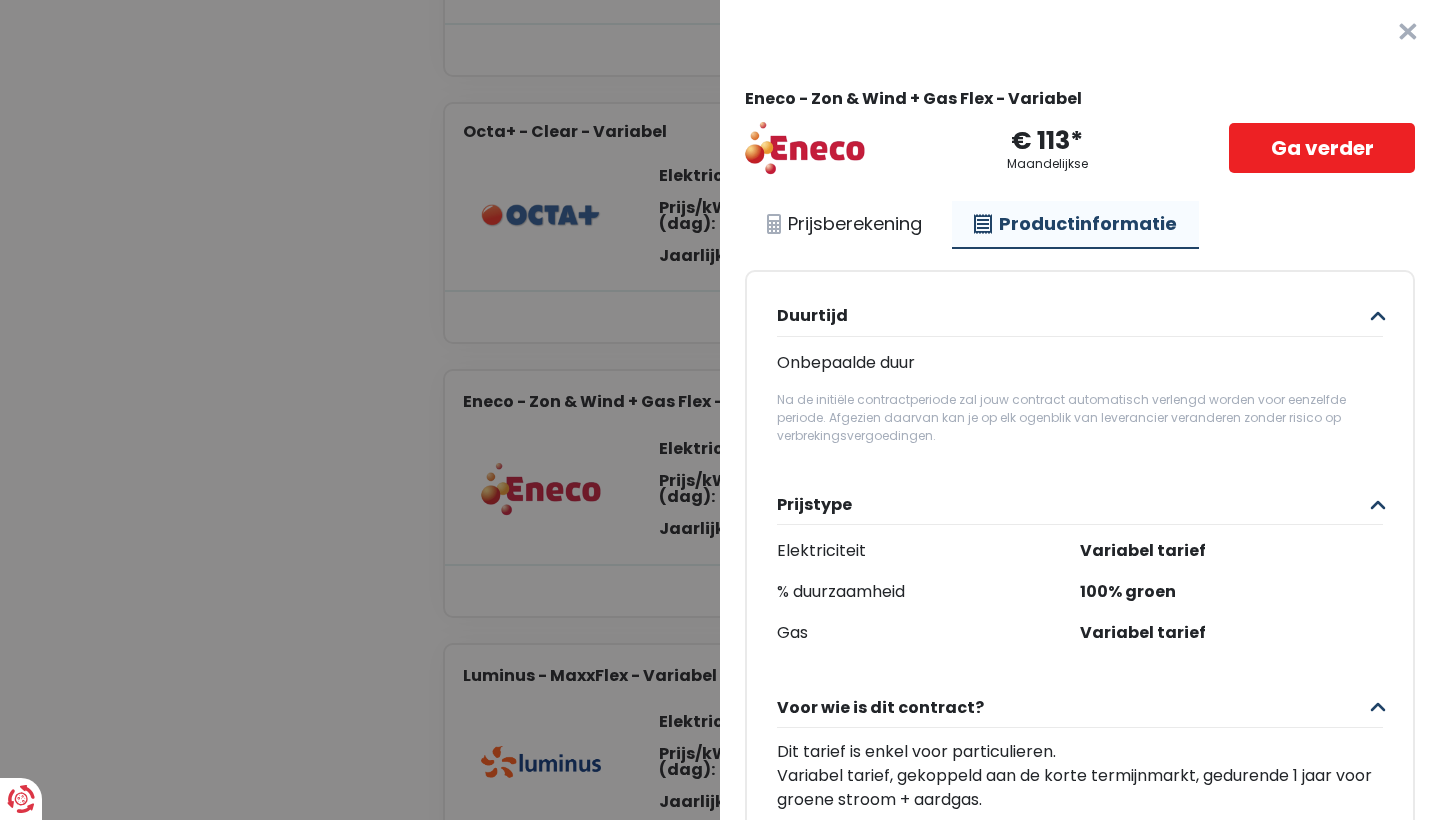 drag, startPoint x: 925, startPoint y: 364, endPoint x: 809, endPoint y: 369, distance: 116.10771 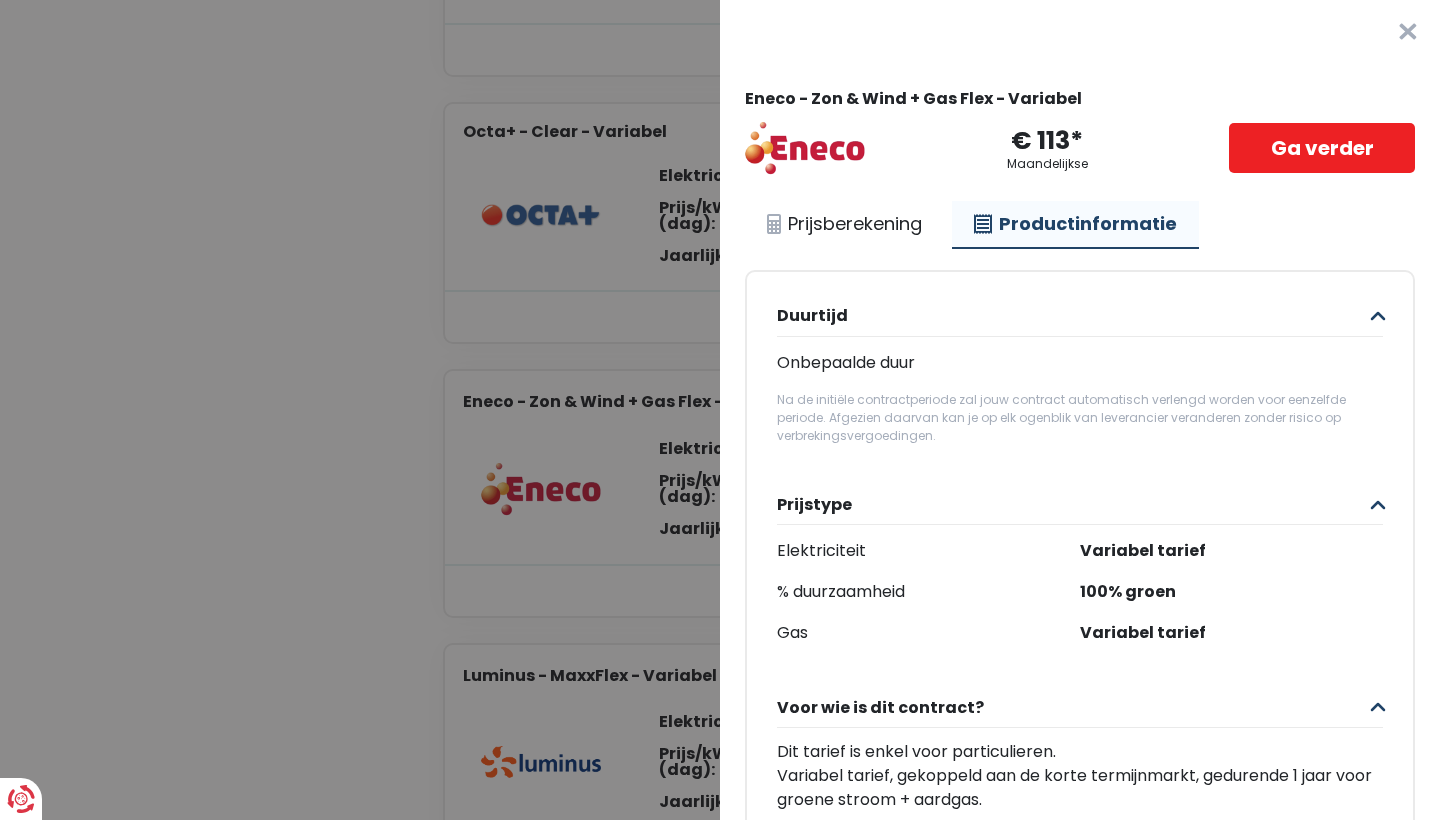 click on "Plus de détails - Eneco ×
Eneco - Zon & Wind + Gas Flex - Variabel
€ 113*
Maandelijkse
Ga verder
Prijsberekening Productinformatie
Duurtijd
Onbepaalde duur
Na de initiële contractperiode zal jouw contract automatisch verlengd worden voor eenzelfde periode. Afgezien daarvan kan je op elk ogenblik van leverancier veranderen zonder risico op verbrekingsvergoedingen.
Prijstype
Elektriciteit   Variabel tarief   % duurzaamheid   100% groen   Gas   Variabel tarief
Voor wie is dit contract?
Dit tarief is enkel voor particulieren. Variabel tarief, gekoppeld aan de korte termijnmarkt, gedurende 1 jaar voor groene stroom + aardgas.
Kleine lettertjes
De vaste vergoeding zal je pro rate worden aangerekend tijdens de duur van je contract.
Sommige leveranciers passen een andere regel toe voor het eerste leveringsjaar. FAQ" at bounding box center (720, 410) 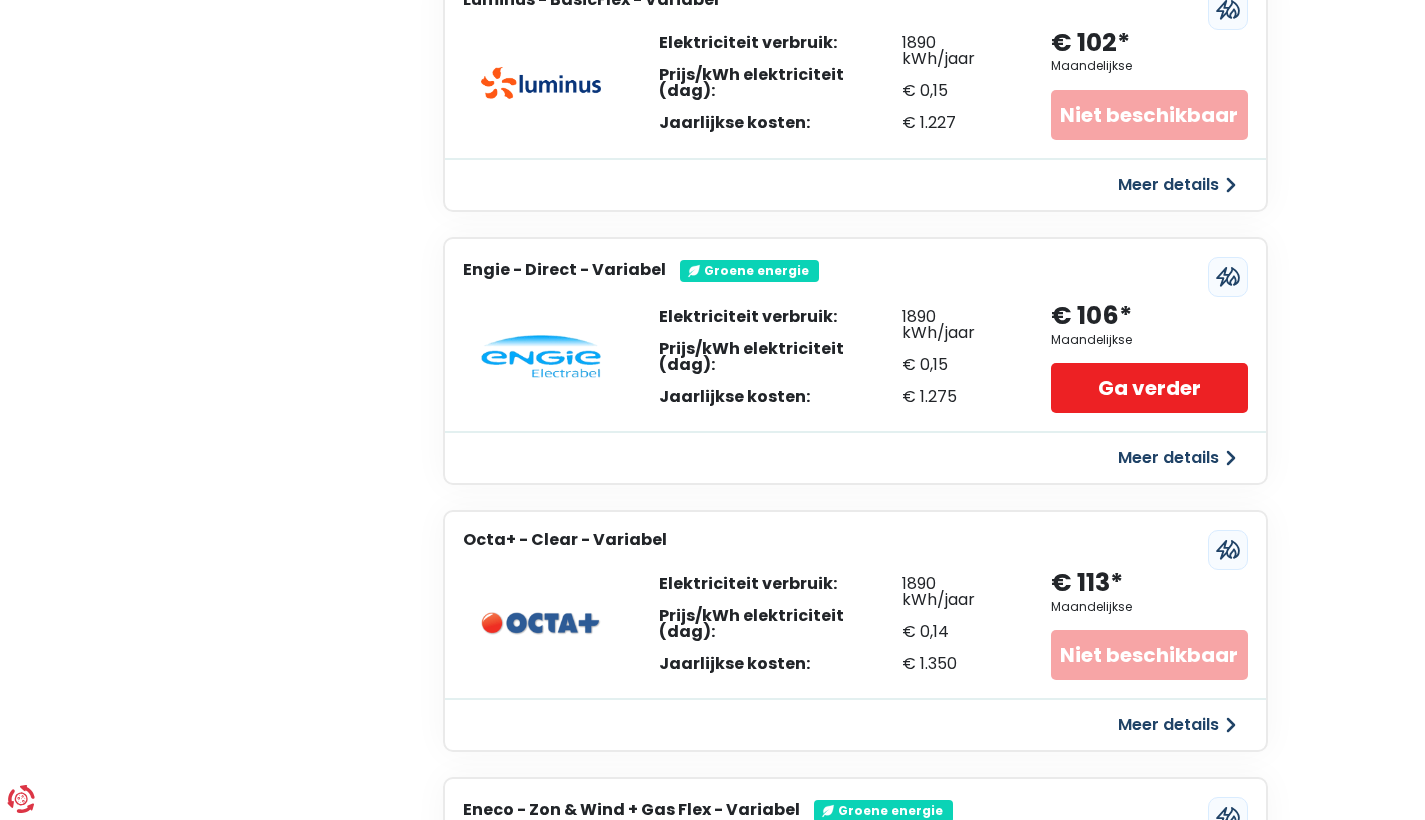 scroll, scrollTop: 2353, scrollLeft: 0, axis: vertical 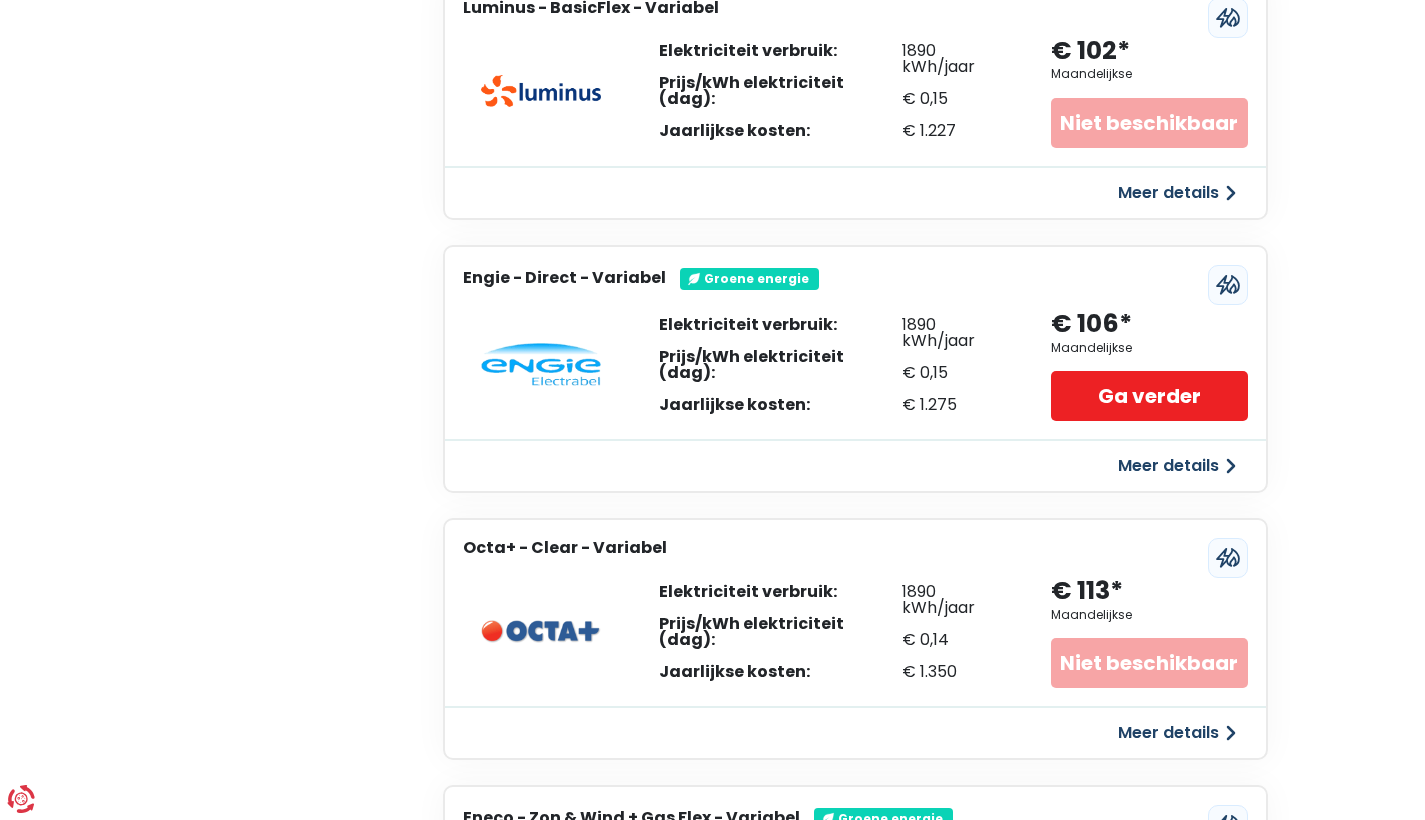 click on "Meer details" at bounding box center (1177, 466) 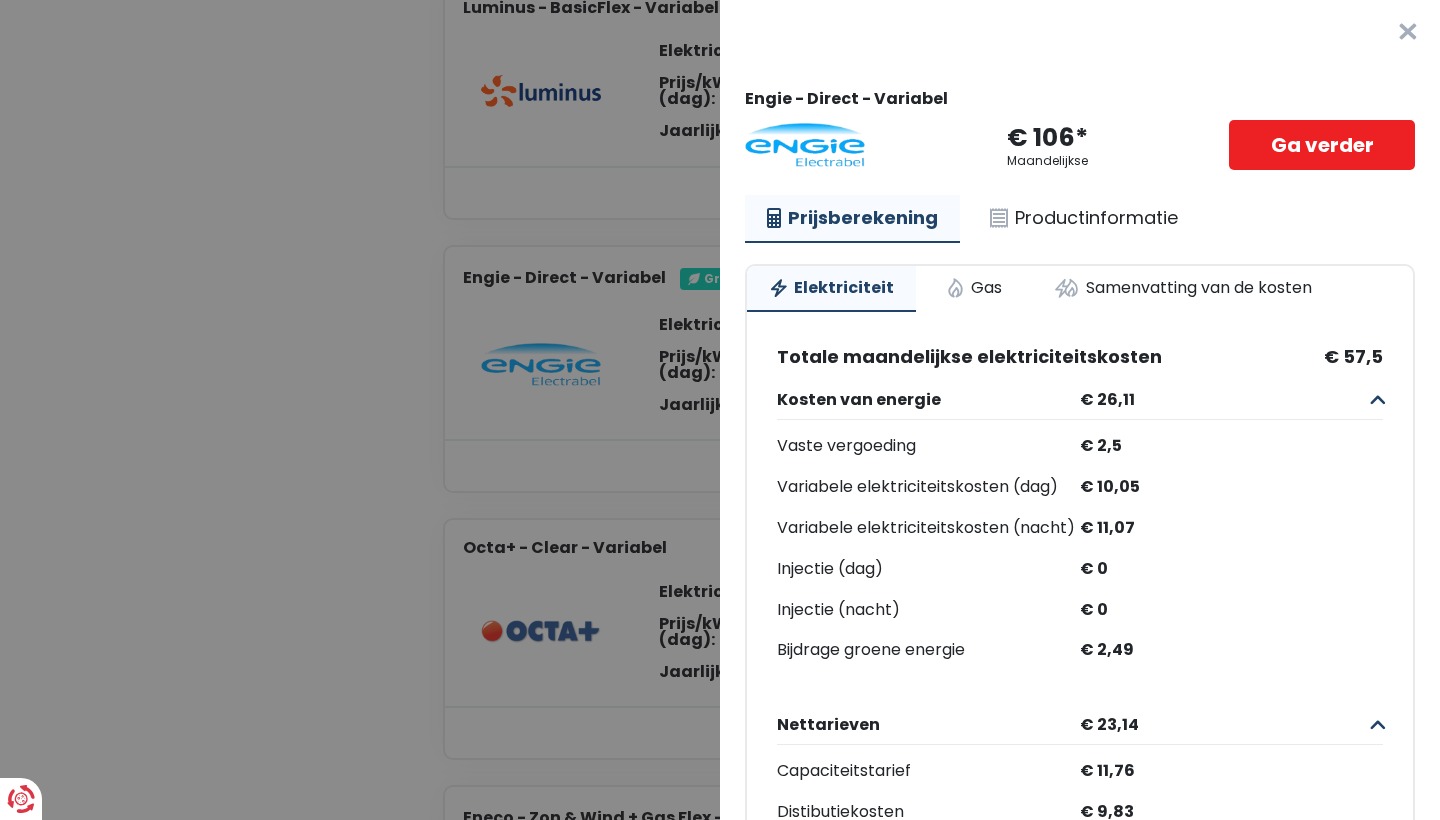 click on "Prijsberekening Productinformatie Elektriciteit Gas Samenvatting van de kosten Totale maandelijkse elektriciteitskosten
€ 57,5
Kosten van energie   € 26,11
Vaste vergoeding
€ 2,5
Variabele elektriciteitskosten (dag)
€ 10,05
Variabele elektriciteitskosten (nacht)
€ 11,07
Injectie (dag)
€ 0
Injectie (nacht)
€ 0
Bijdrage groene energie
€ 2,49
Nettarieven   € 23,14
Capaciteitstarief
€ 11,76
Distibutiekosten
€ 9,83
Transportkosten
€ 0
[GEOGRAPHIC_DATA]
€ 1,55
Prosumententarief
€ 0
Belastingen   € 8,25
Energiebijdrage
€ 0,32
Federale accijnzen
€ 7,93
Openbaredienstverplichtingen
€ 0" at bounding box center (1080, 730) 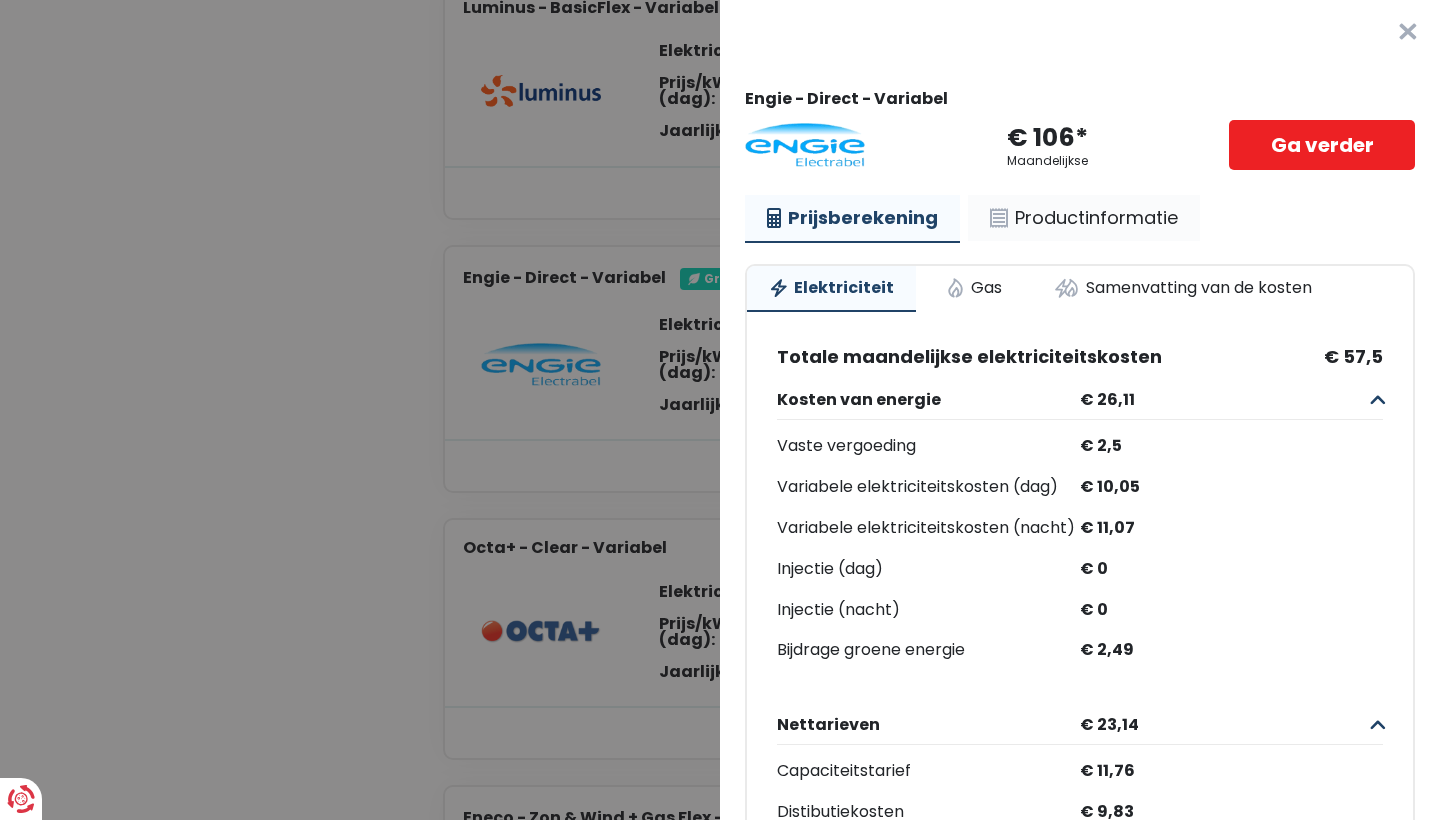 click on "Productinformatie" at bounding box center [1084, 218] 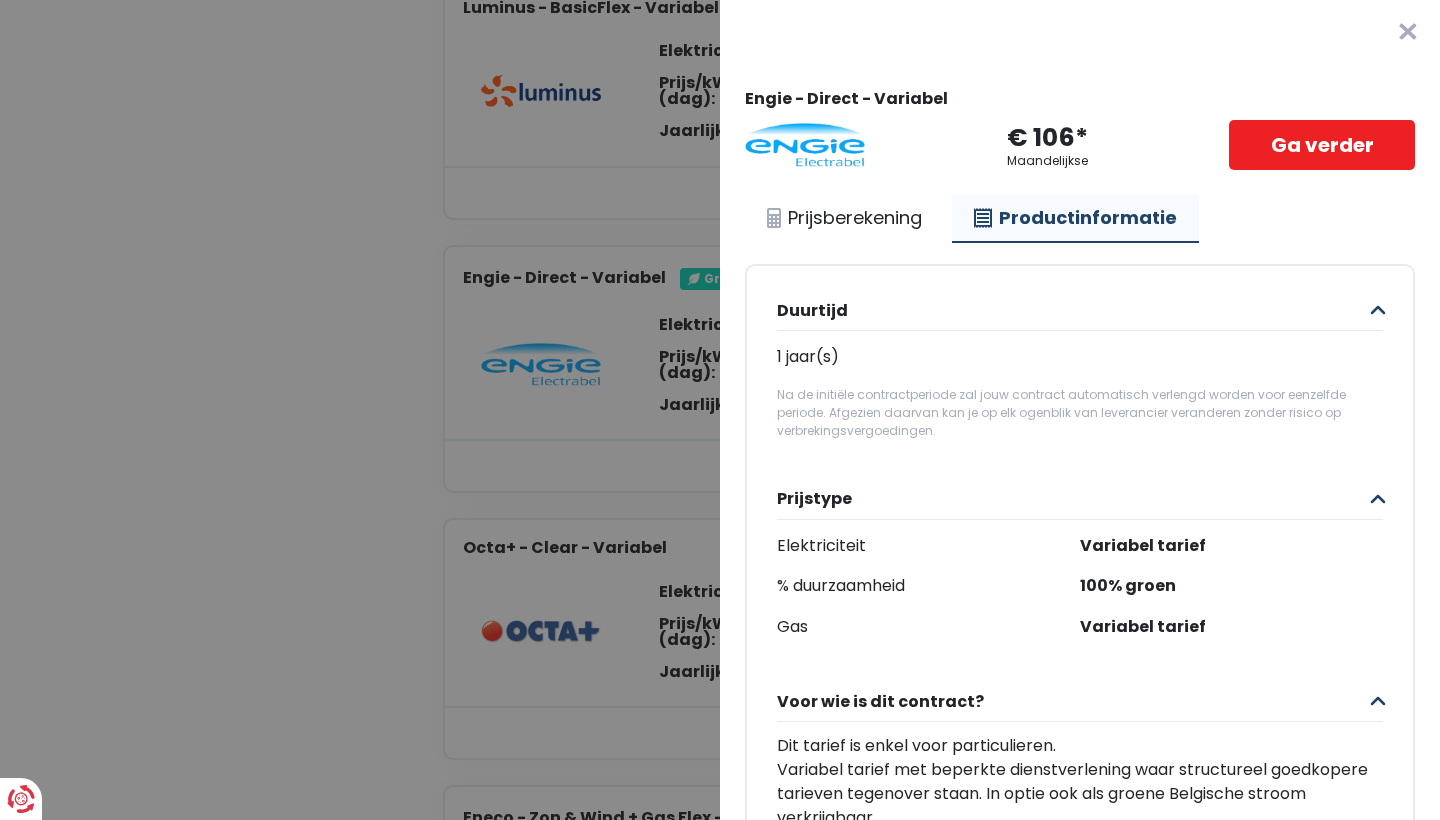 click on "Plus de détails - Engie ×
Engie - Direct - Variabel
€ 106*
Maandelijkse
Ga verder
Prijsberekening Productinformatie
Duurtijd
1 jaar(s)
Na de initiële contractperiode zal jouw contract automatisch verlengd worden voor eenzelfde periode. Afgezien daarvan kan je op elk ogenblik van leverancier veranderen zonder risico op verbrekingsvergoedingen.
Prijstype
Elektriciteit   Variabel tarief   % duurzaamheid   100% groen   Gas   Variabel tarief
Voor wie is dit contract?
Dit tarief is enkel voor particulieren. Variabel tarief met beperkte dienstverlening waar structureel goedkopere tarieven tegenover staan. In optie ook als groene Belgische stroom verkrijgbaar
Kleine lettertjes
De vaste vergoeding zal je pro rate worden aangerekend tijdens de duur van je contract.
FAQ
Beperkingen in dienstverlening
,      [GEOGRAPHIC_DATA]" at bounding box center [720, 410] 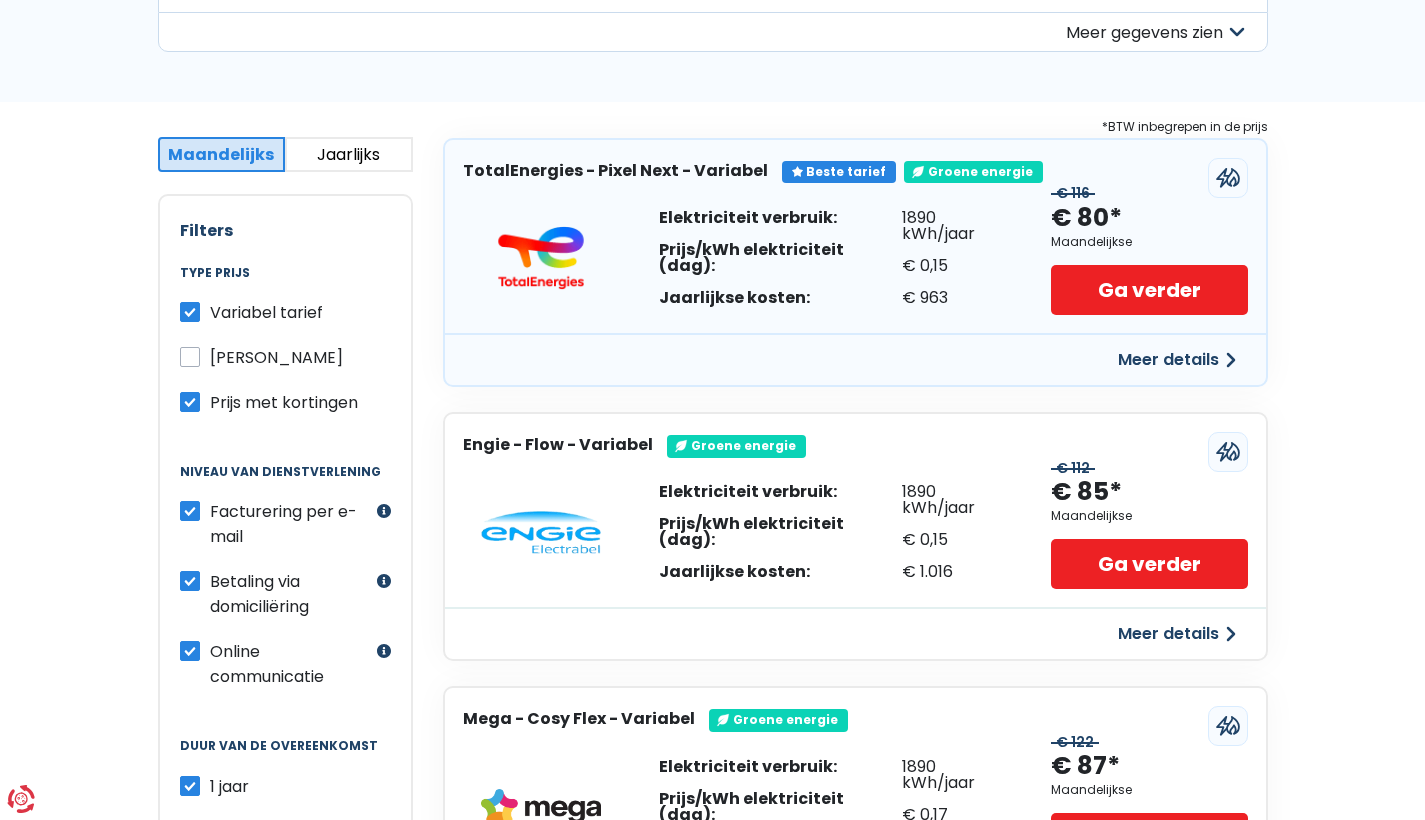 scroll, scrollTop: 244, scrollLeft: 0, axis: vertical 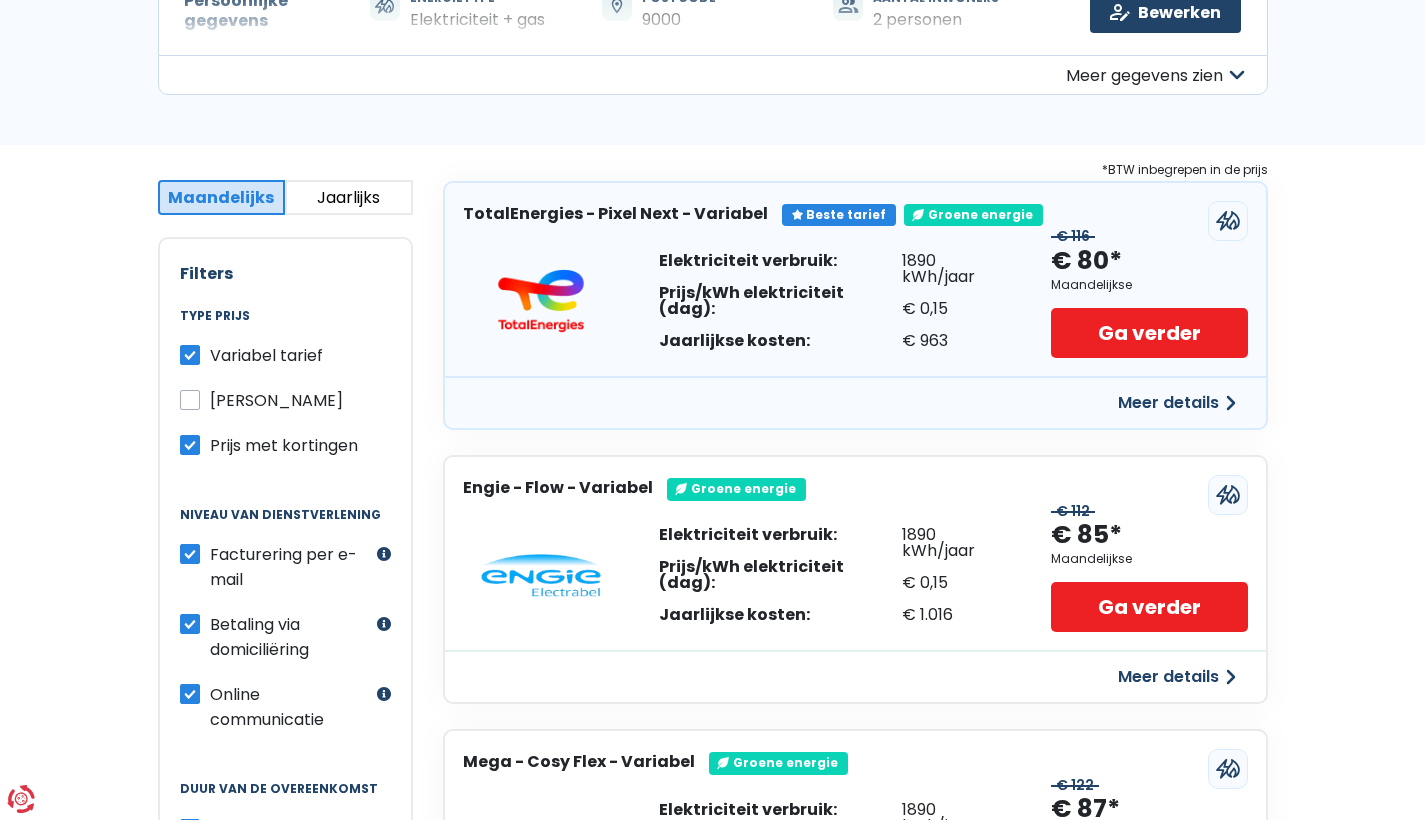 click on "Meer details" at bounding box center (855, 676) 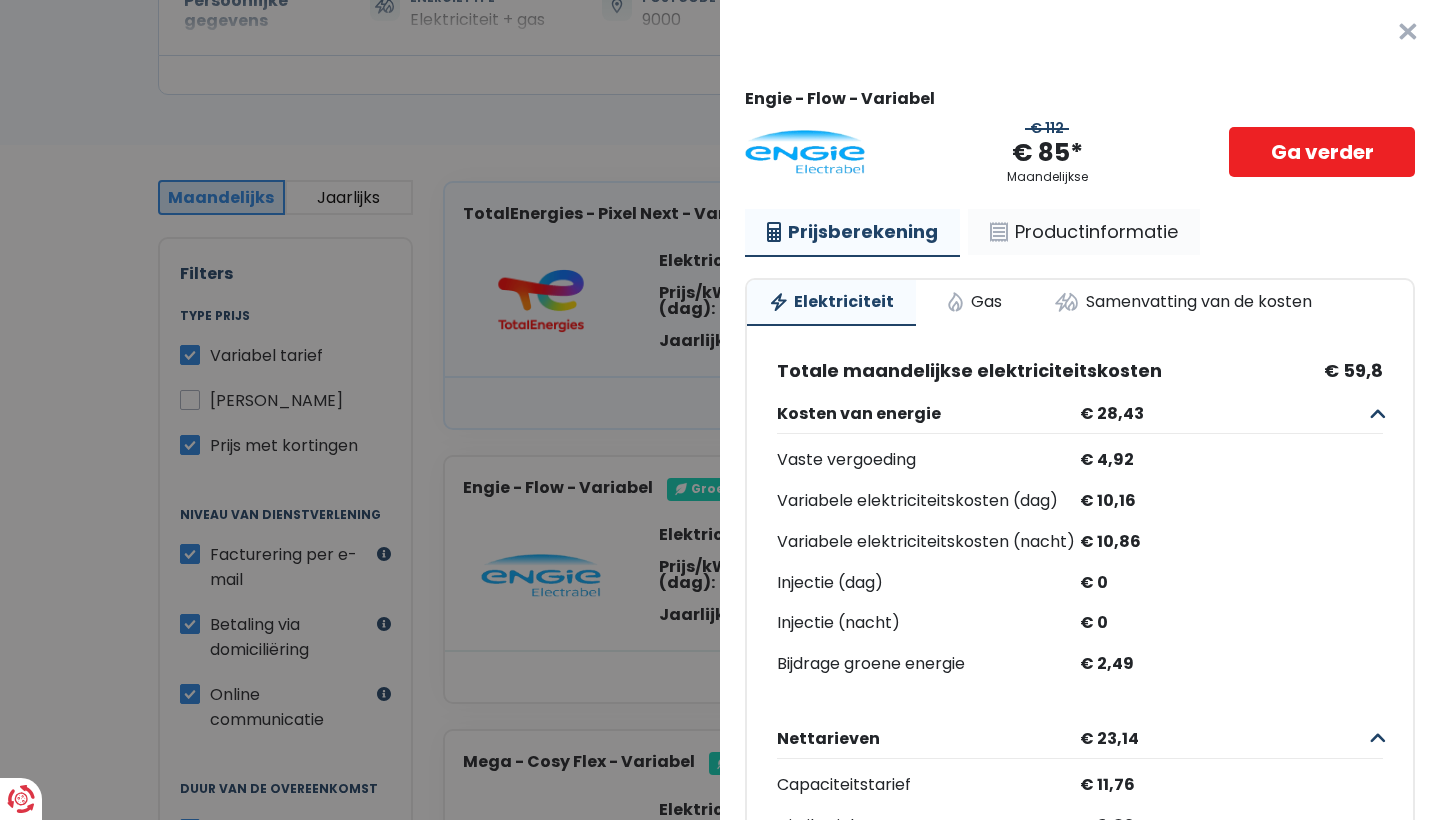 click on "Productinformatie" at bounding box center (1084, 232) 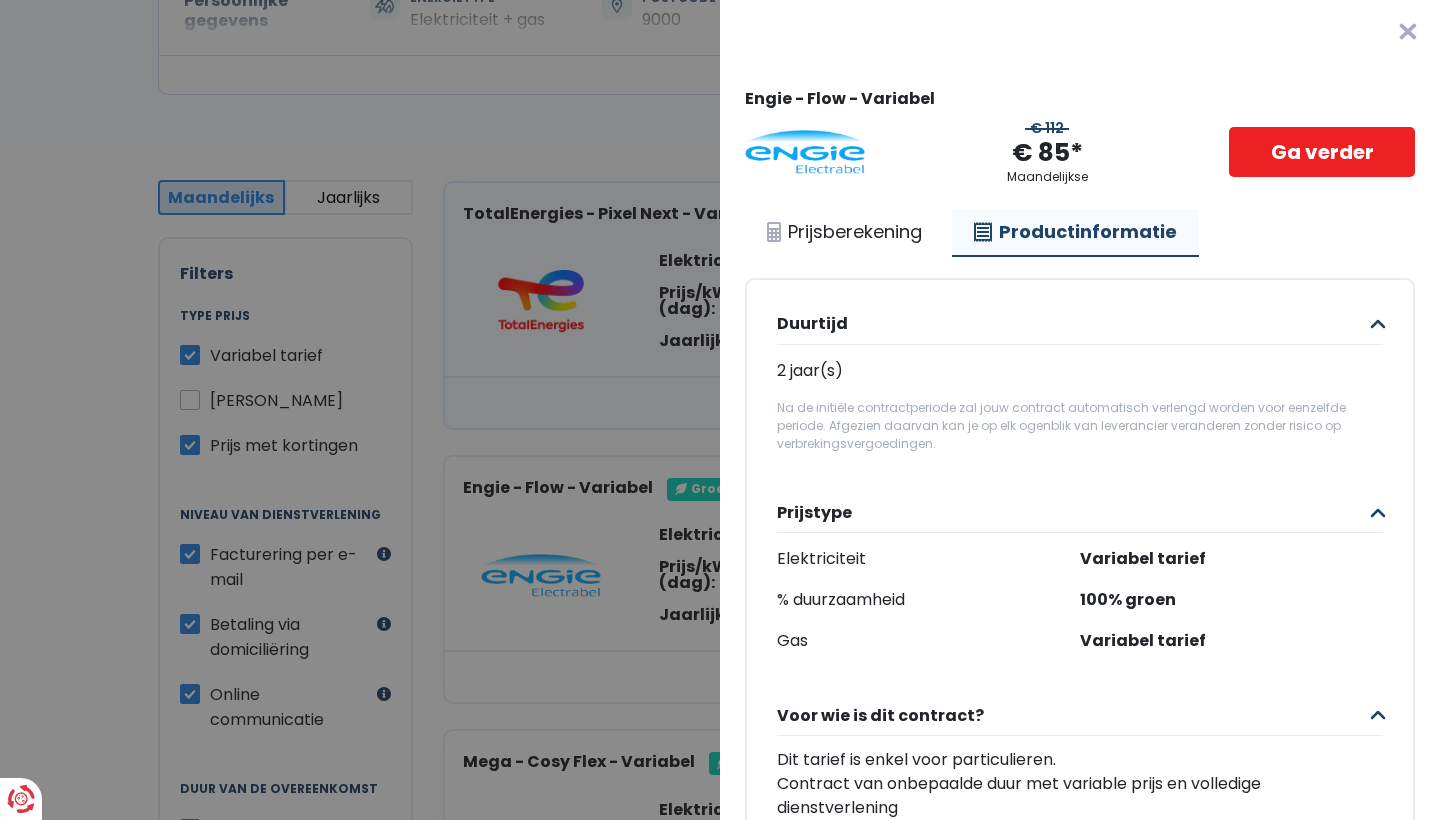 click on "×" at bounding box center (1408, 32) 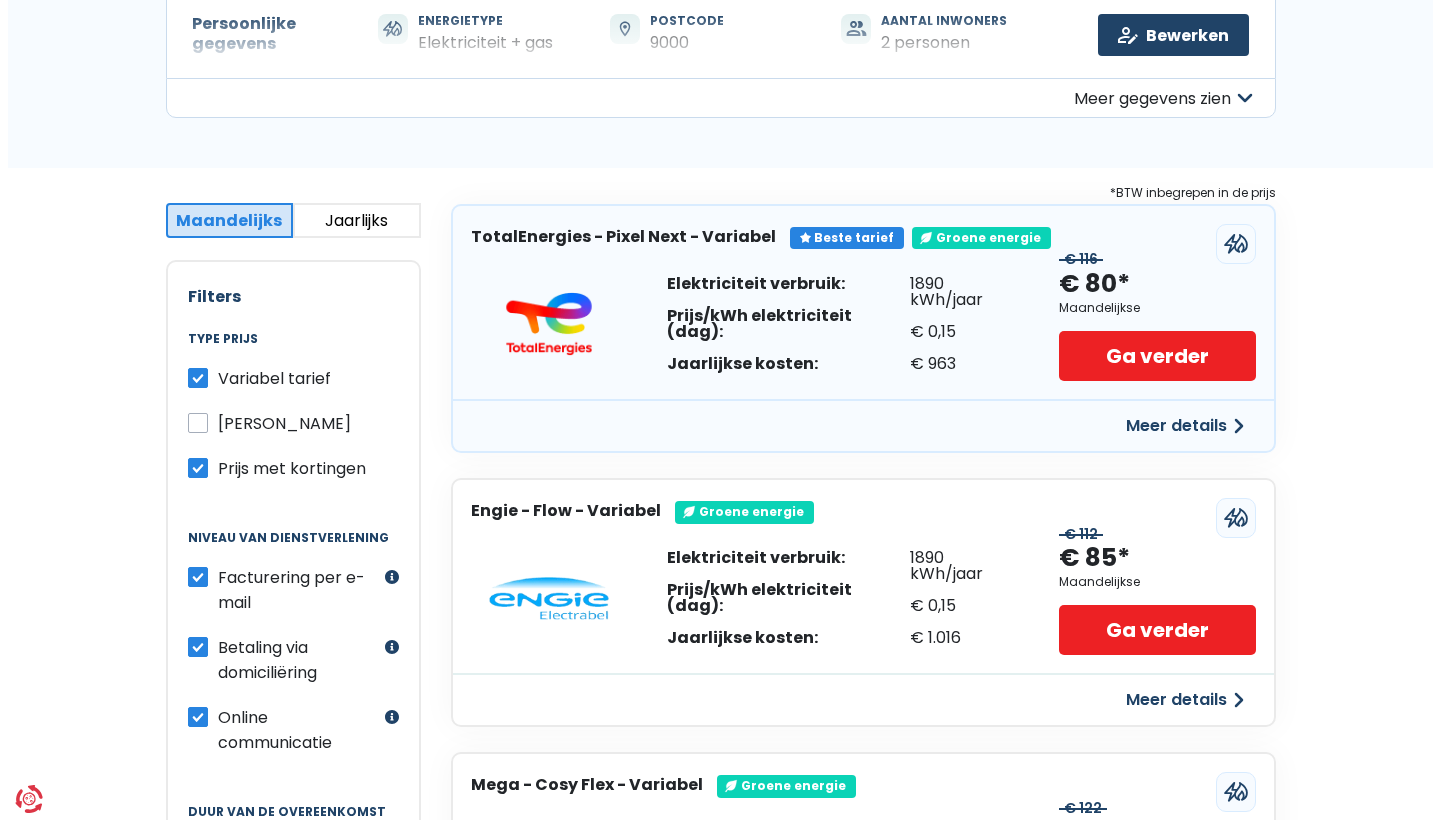 scroll, scrollTop: 262, scrollLeft: 0, axis: vertical 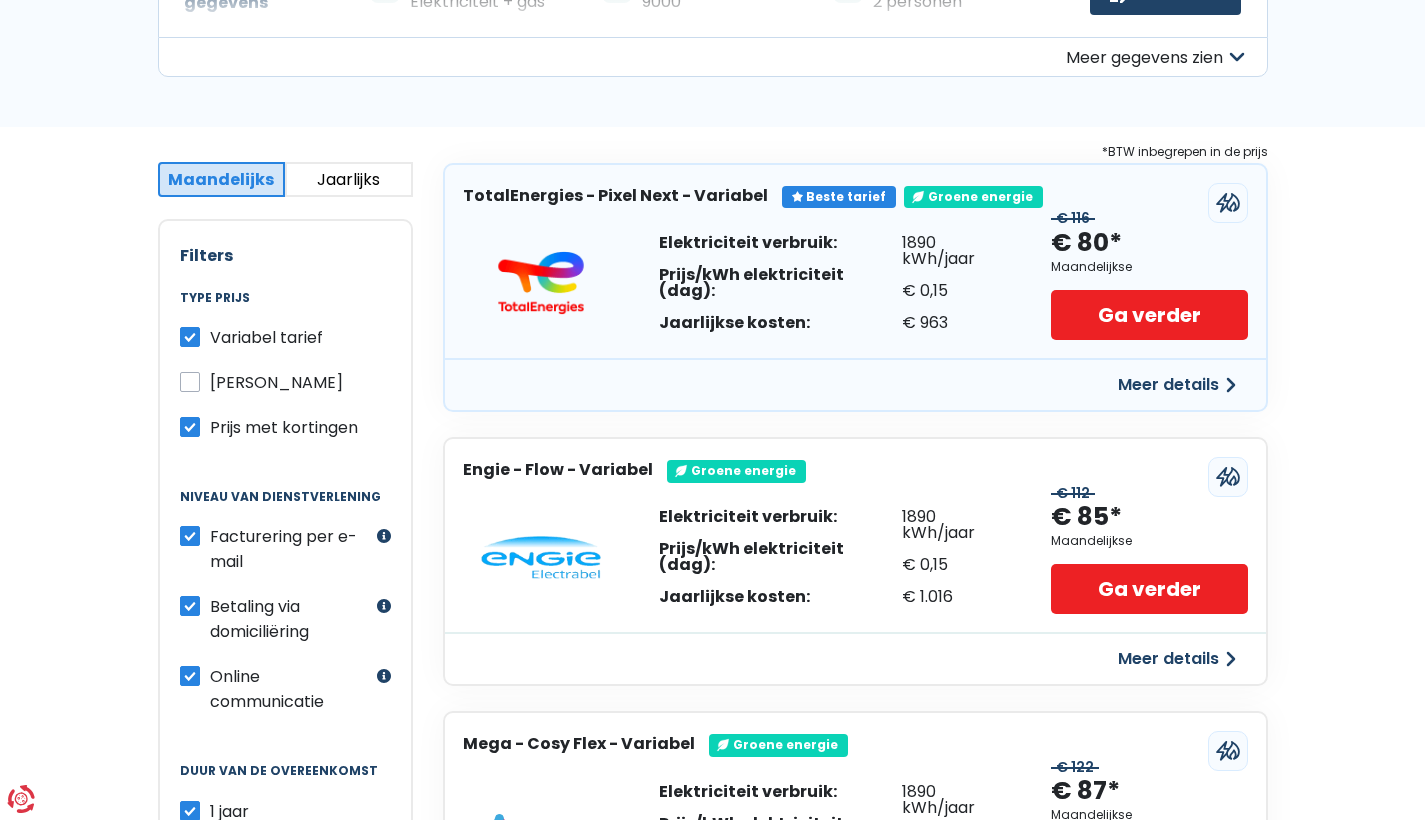 click on "Meer details" at bounding box center [1177, 659] 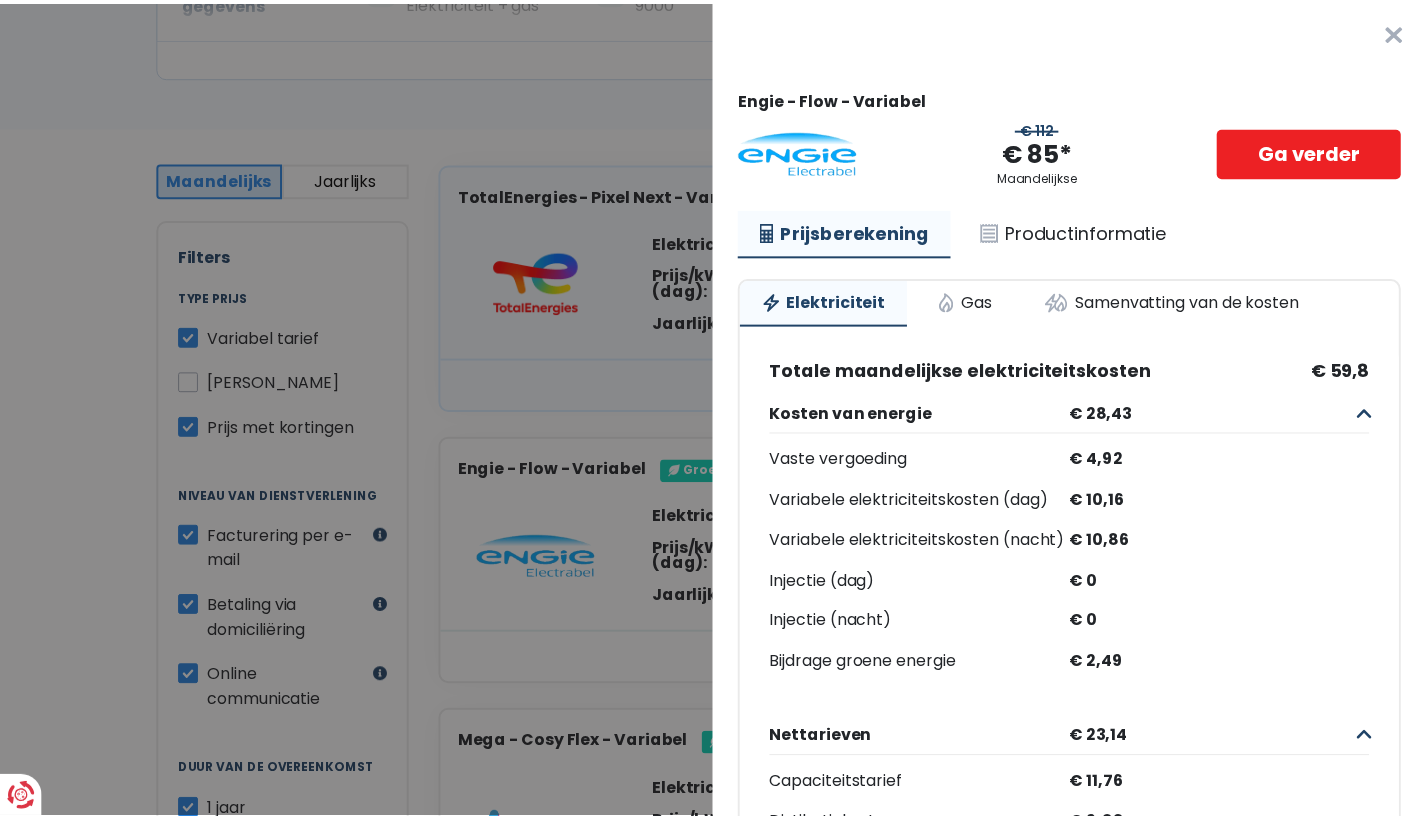 scroll, scrollTop: 0, scrollLeft: 0, axis: both 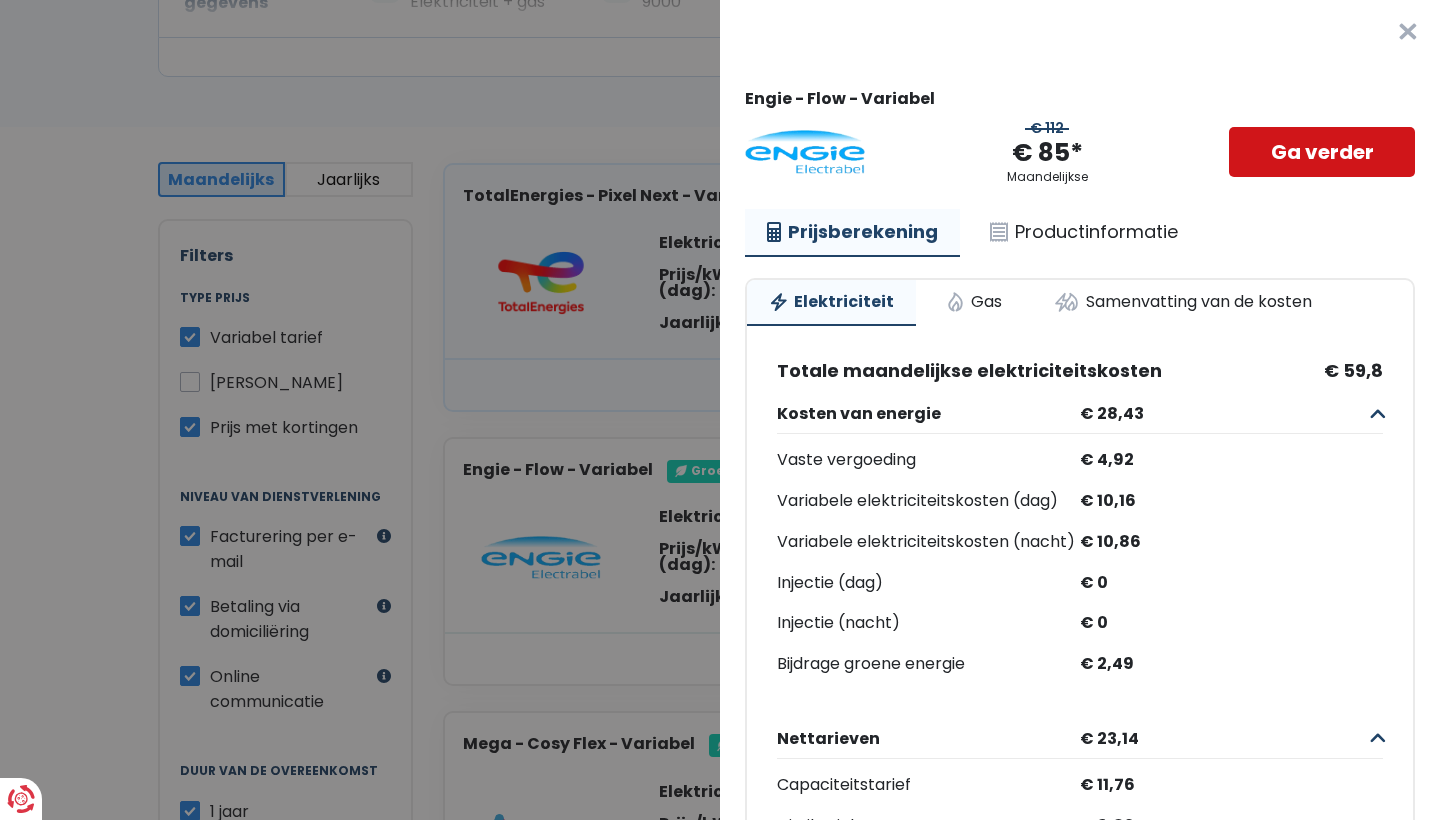 click on "Ga verder" at bounding box center (1322, 152) 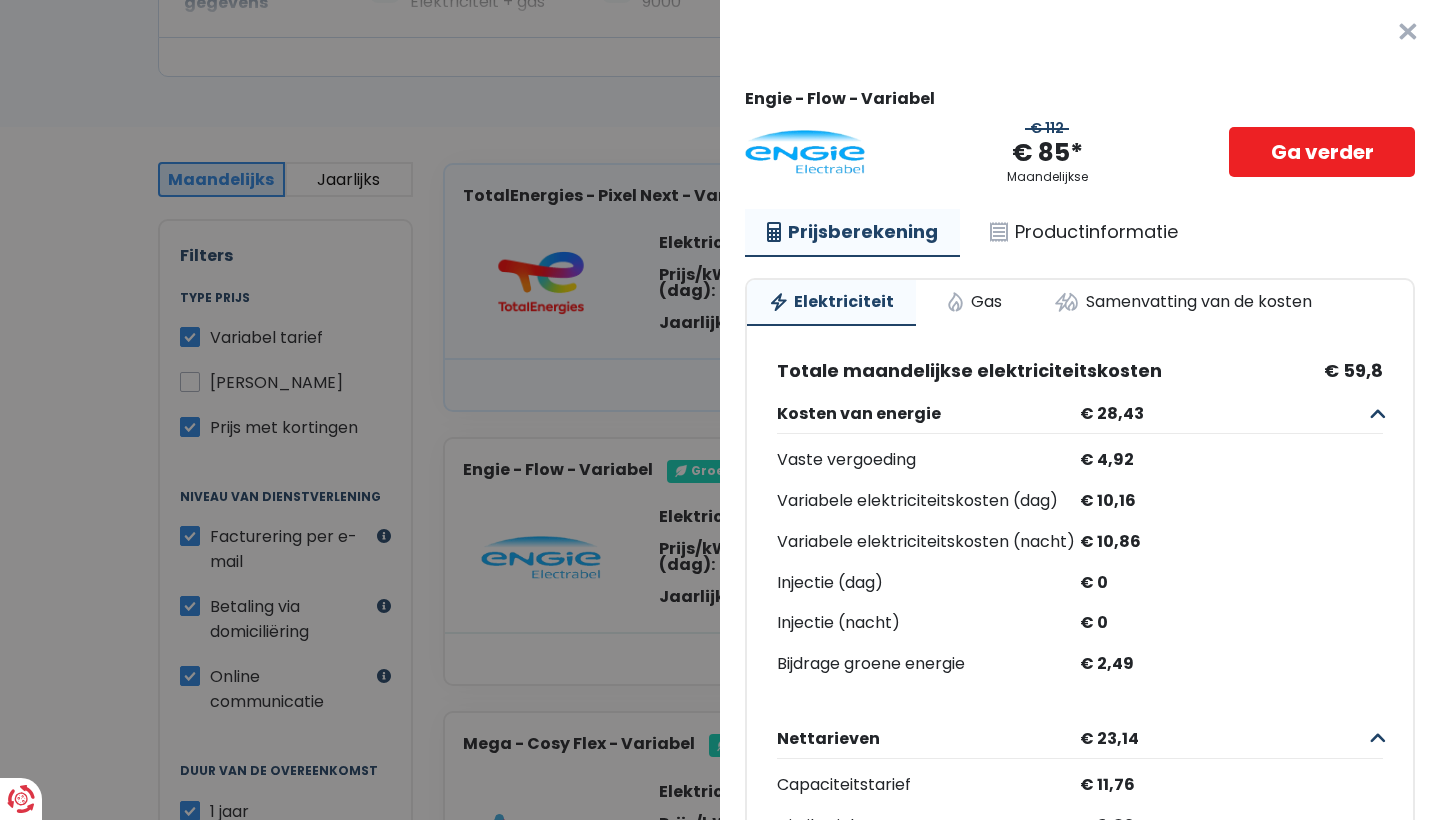 click on "Plus de détails - Engie ×
Engie - Flow - Variabel
€ 112
€ 85*
Maandelijkse
Ga verder
Prijsberekening Productinformatie Elektriciteit Gas Samenvatting van de kosten Totale maandelijkse elektriciteitskosten
€ 59,8
Kosten van energie   € 28,43
Vaste vergoeding
€ 4,92
Variabele elektriciteitskosten (dag)
€ 10,16
Variabele elektriciteitskosten (nacht)
€ 10,86
Injectie (dag)
€ 0
Injectie (nacht)
€ 0
Bijdrage groene energie
€ 2,49
Nettarieven   € 23,14
Capaciteitstarief
€ 11,76
Distibutiekosten
€ 9,83
Transportkosten
€ 0
[GEOGRAPHIC_DATA]
€ 1,55
Prosumententarief
€ 0
Belastingen   € 8,25" at bounding box center [720, 410] 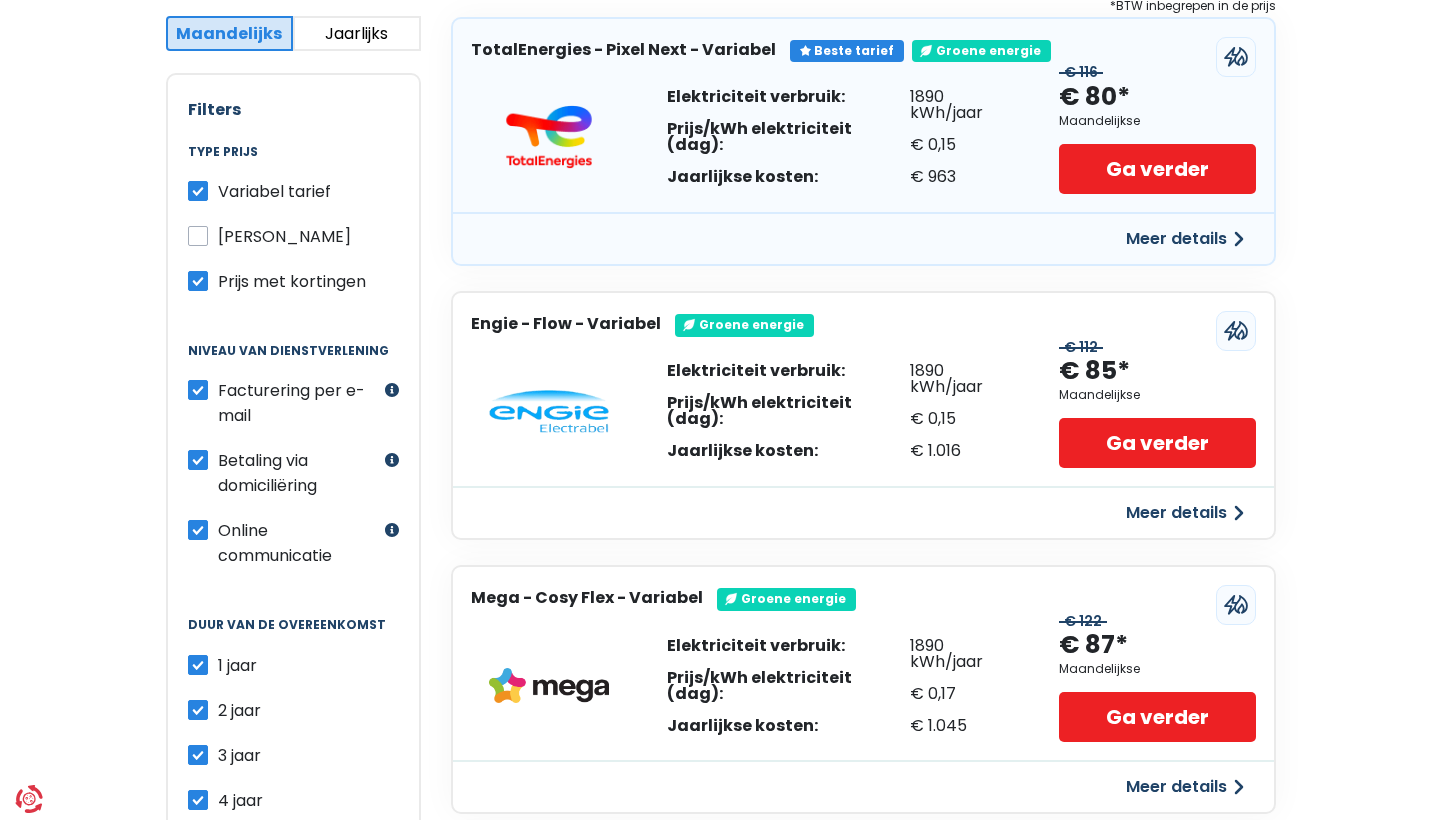 scroll, scrollTop: 409, scrollLeft: 0, axis: vertical 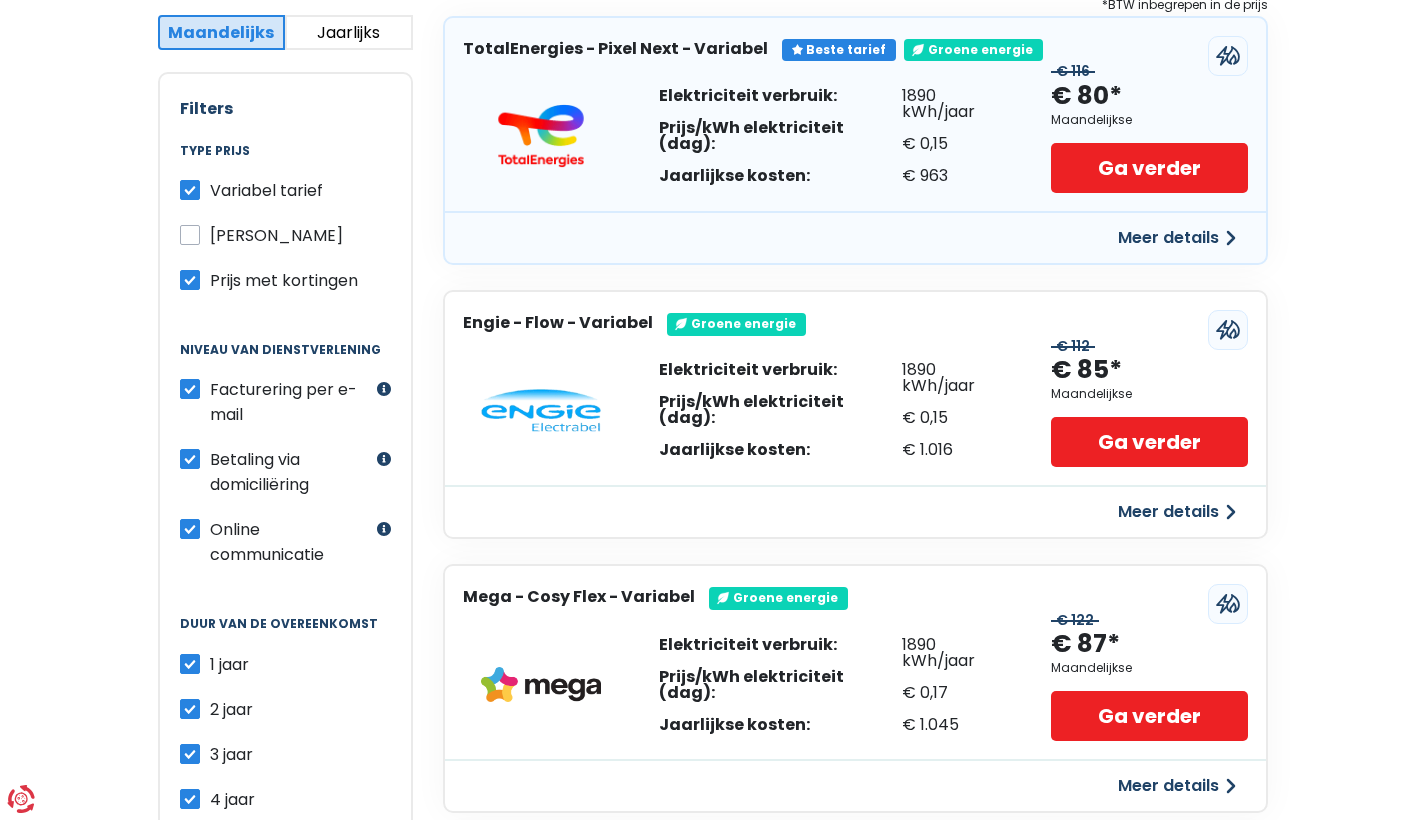 click on "Meer details" at bounding box center (1177, 512) 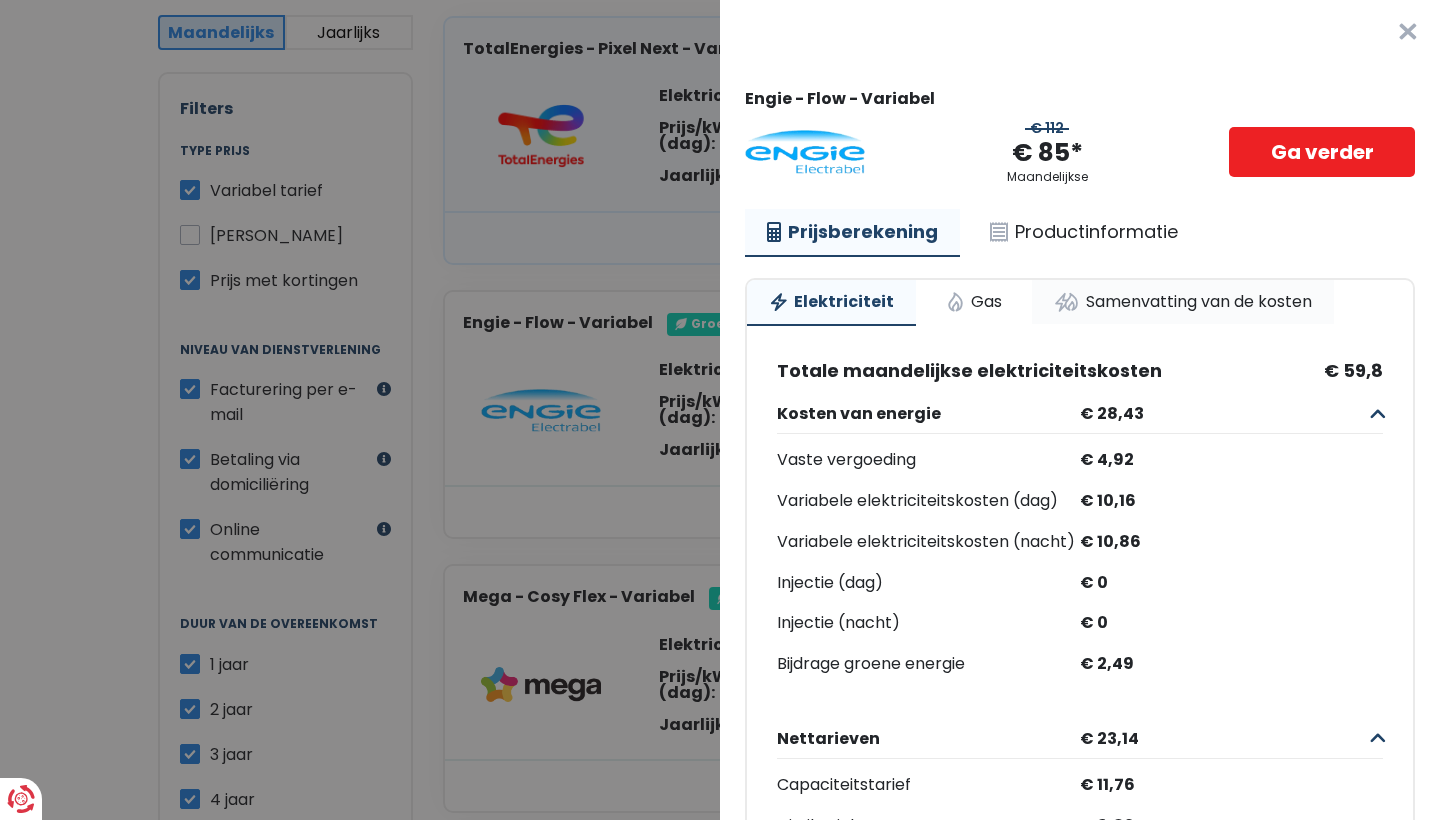 click on "Samenvatting van de kosten" at bounding box center (1183, 302) 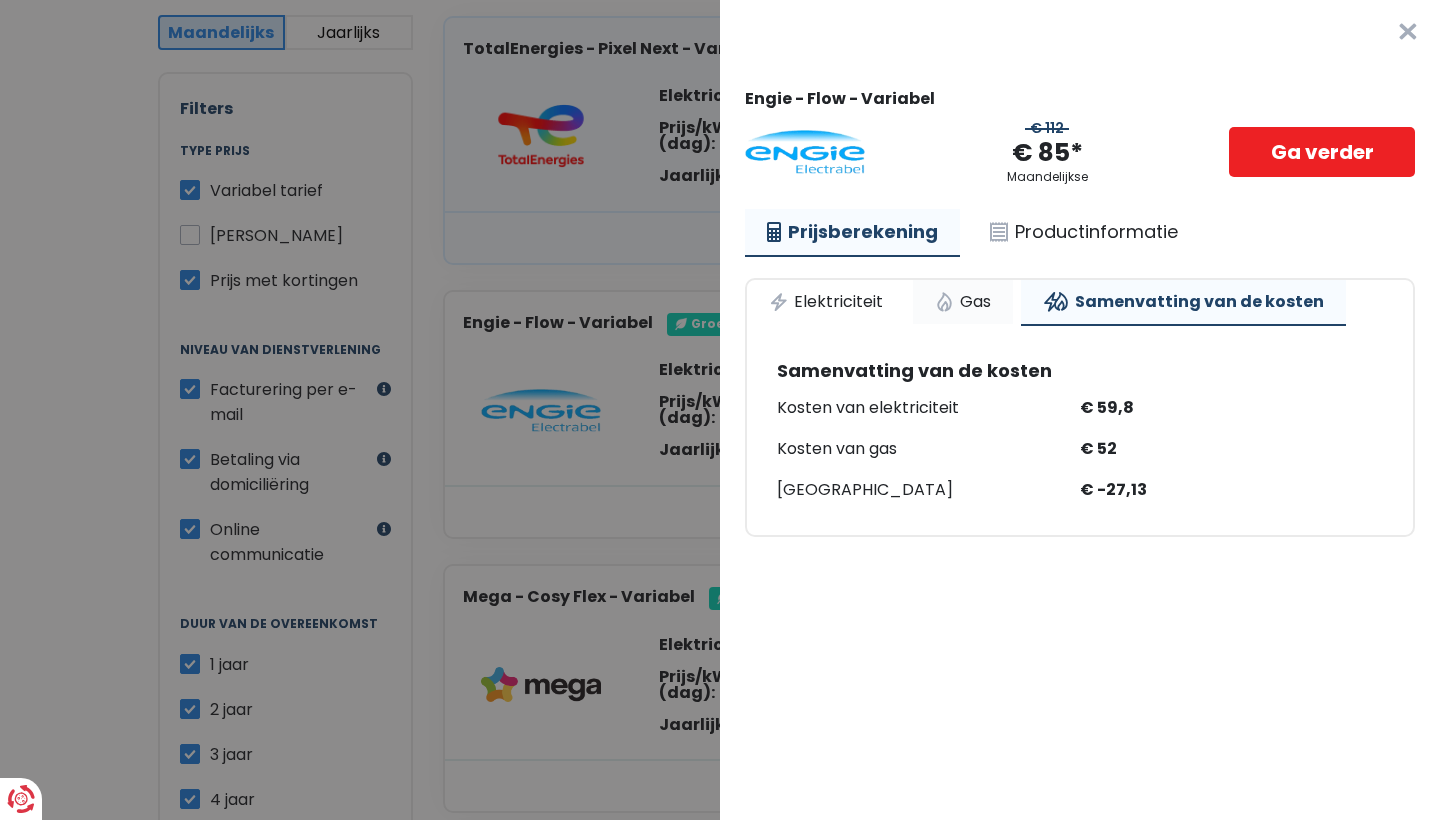 click on "Gas" at bounding box center (963, 302) 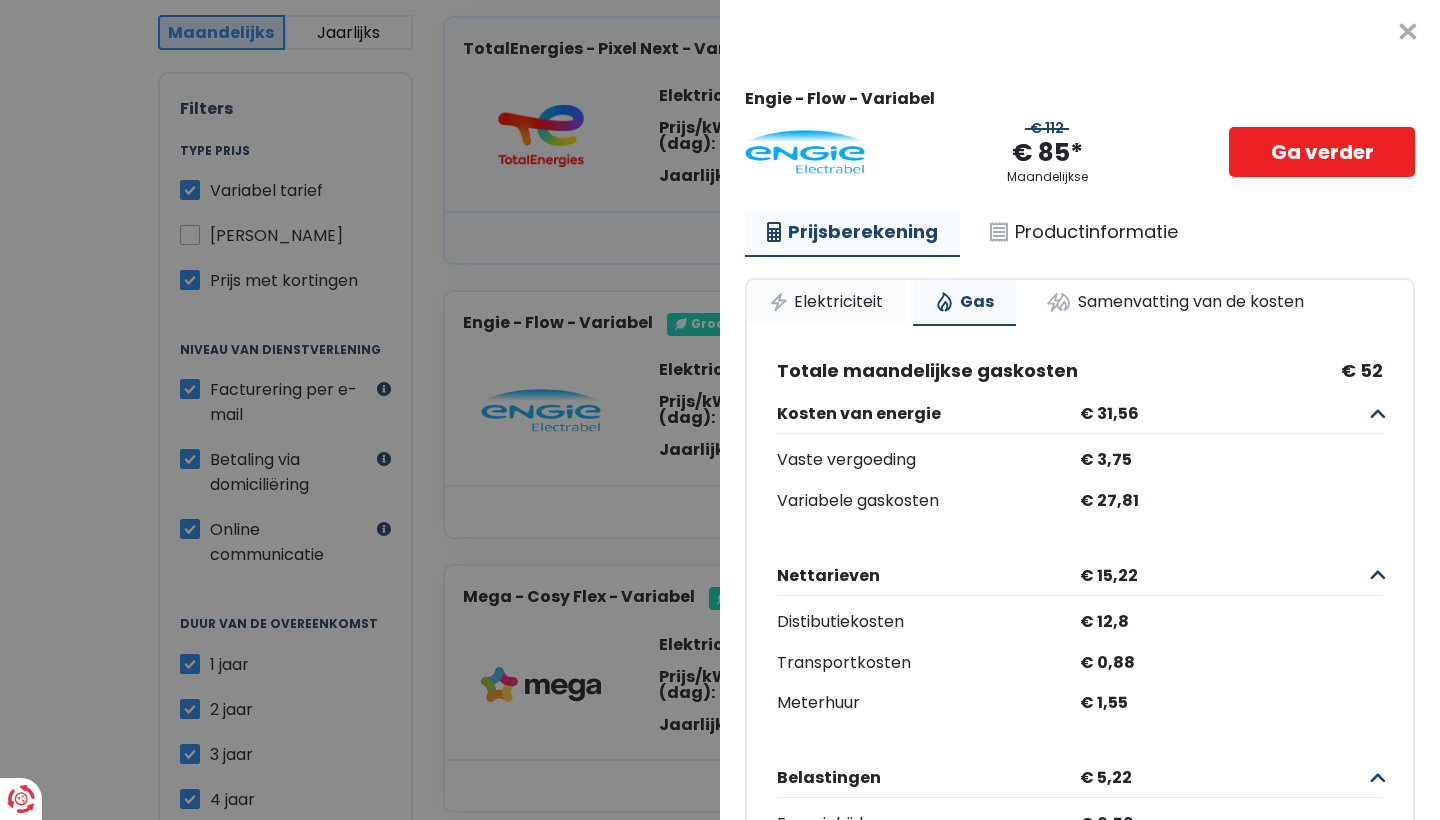 click on "Elektriciteit" at bounding box center (826, 302) 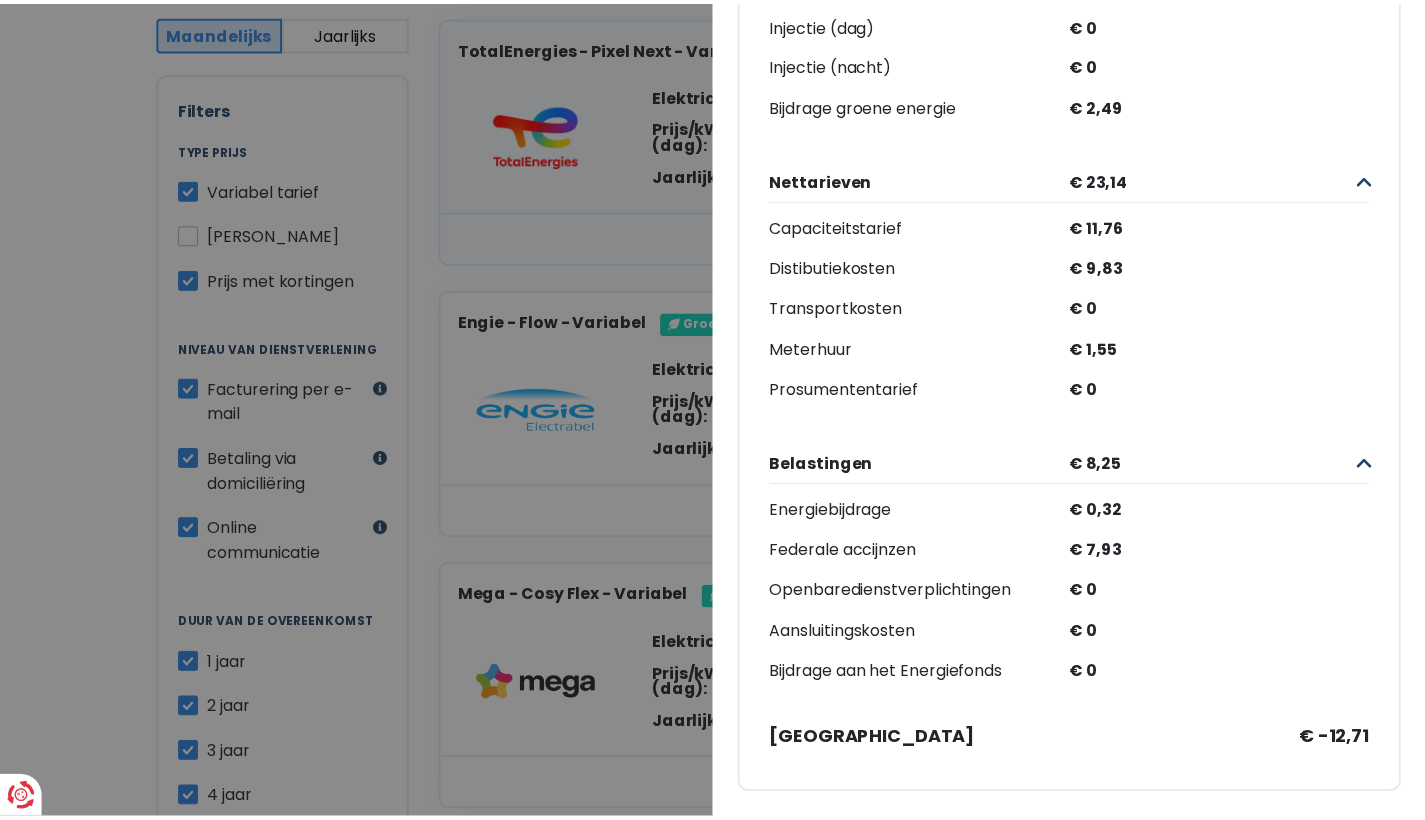 scroll, scrollTop: 585, scrollLeft: 0, axis: vertical 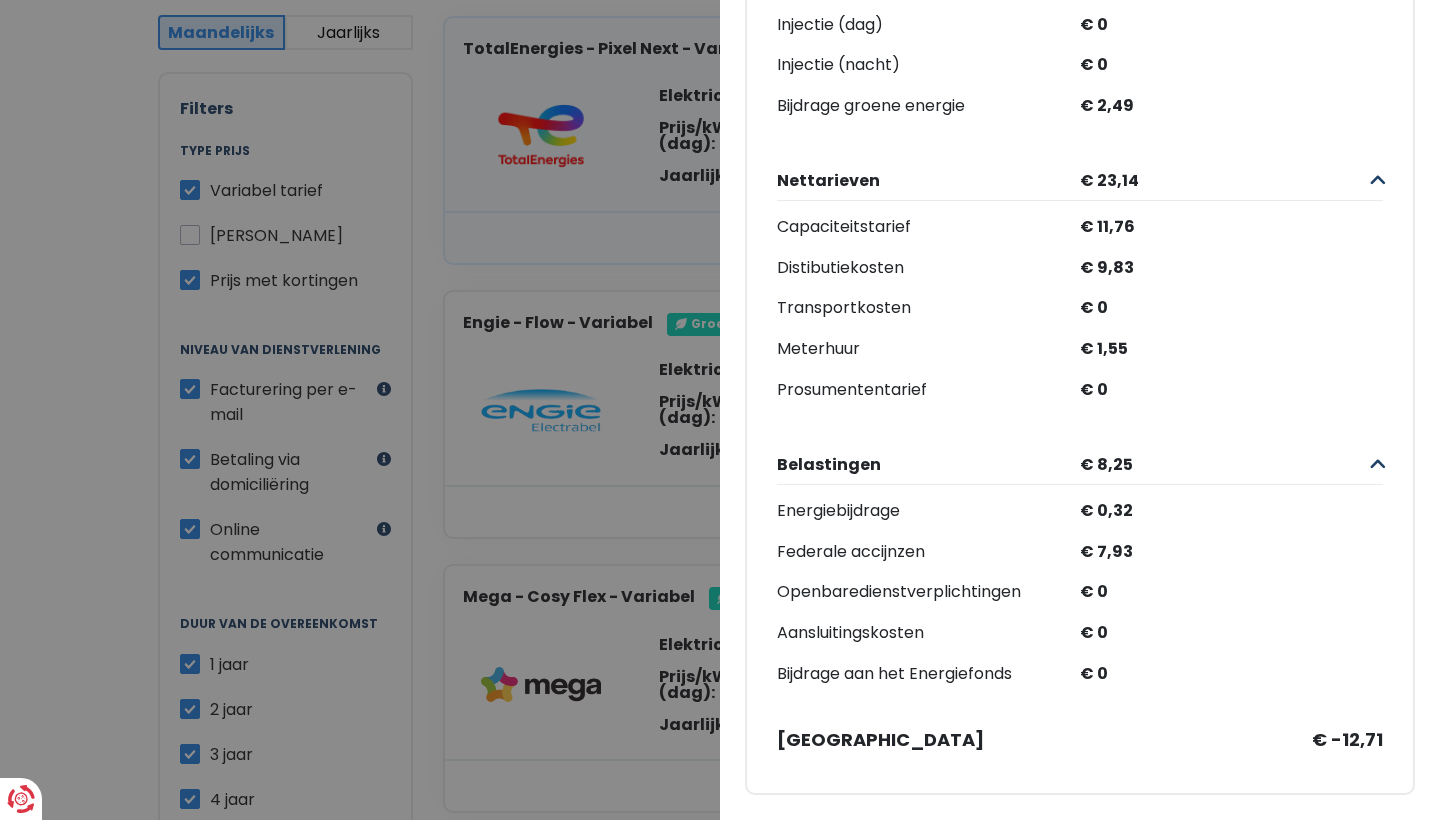 click on "Plus de détails - Engie ×
Engie - Flow - Variabel
€ 112
€ 85*
Maandelijkse
Ga verder
Prijsberekening Productinformatie Elektriciteit Gas Samenvatting van de kosten Totale maandelijkse elektriciteitskosten
€ 59,8
Kosten van energie   € 28,43
Vaste vergoeding
€ 4,92
Variabele elektriciteitskosten (dag)
€ 10,16
Variabele elektriciteitskosten (nacht)
€ 10,86
Injectie (dag)
€ 0
Injectie (nacht)
€ 0
Bijdrage groene energie
€ 2,49
Nettarieven   € 23,14
Capaciteitstarief
€ 11,76
Distibutiekosten
€ 9,83
Transportkosten
€ 0
[GEOGRAPHIC_DATA]
€ 1,55
Prosumententarief
€ 0
Belastingen   € 8,25" at bounding box center (720, 410) 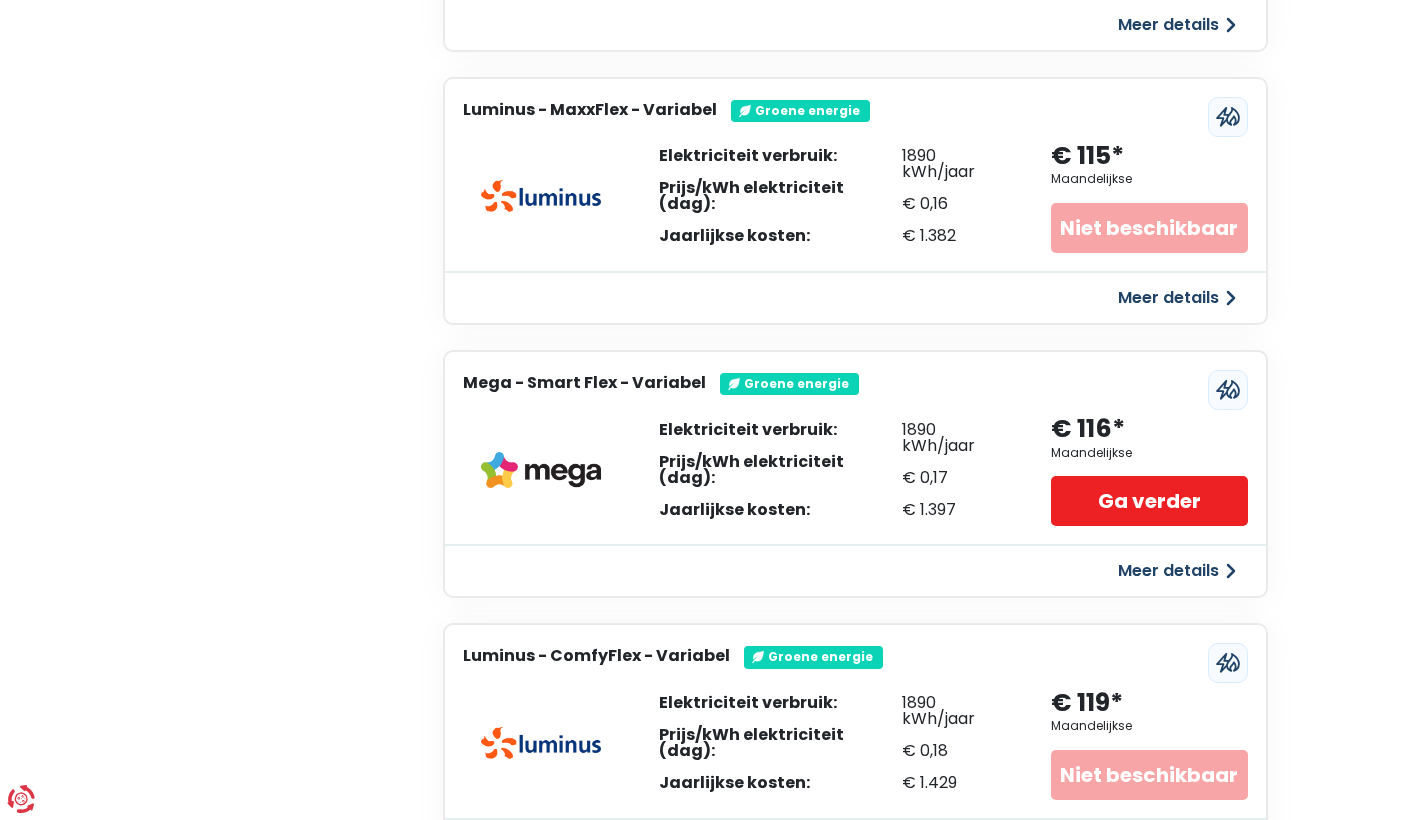 scroll, scrollTop: 3342, scrollLeft: 0, axis: vertical 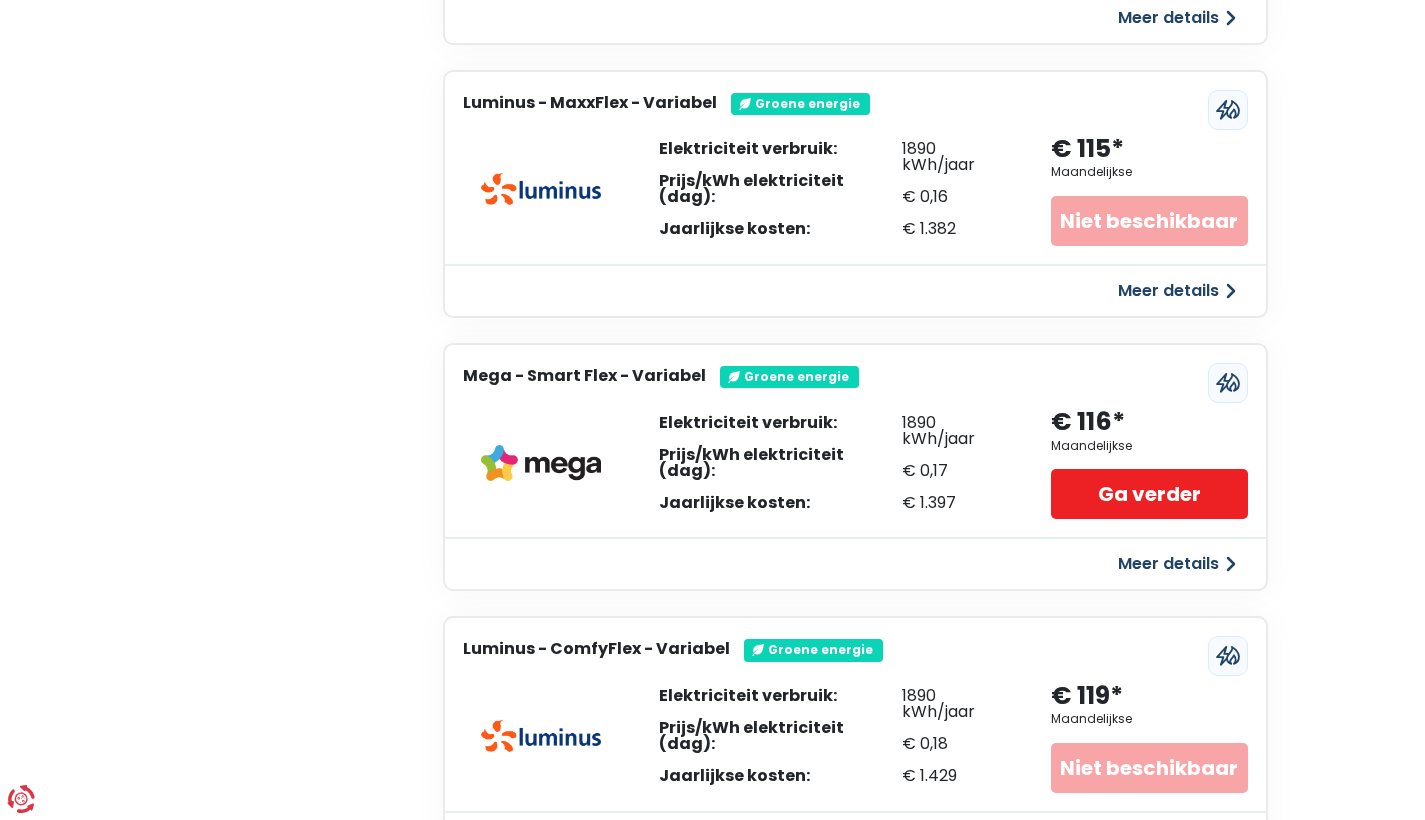 click on "Meer details" at bounding box center [1177, 564] 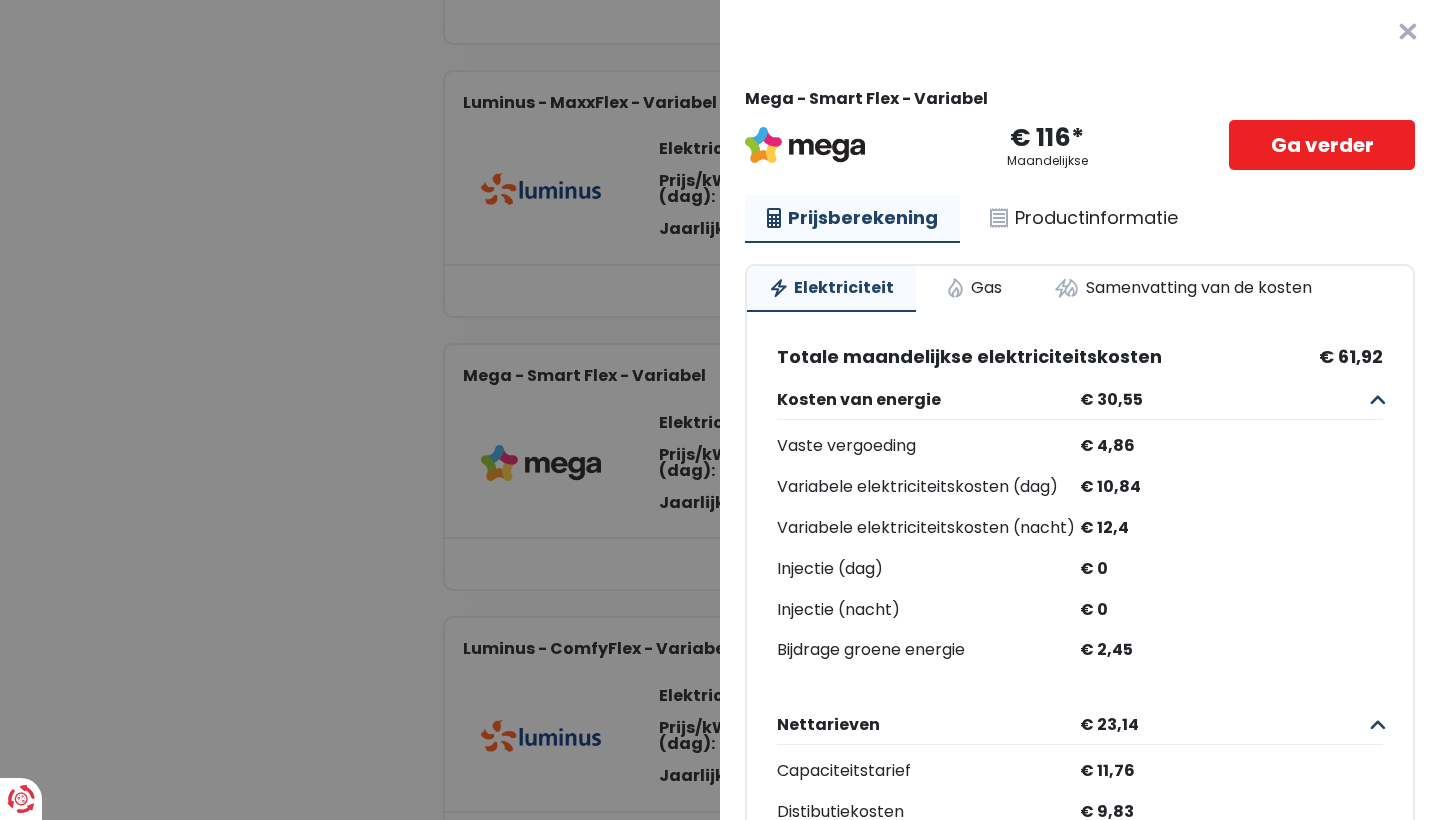 click on "Plus de détails - Mega ×
Mega - Smart Flex - Variabel
€ 116*
Maandelijkse
Ga verder
Prijsberekening Productinformatie Elektriciteit Gas Samenvatting van de kosten Totale maandelijkse elektriciteitskosten
€ 61,92
Kosten van energie   € 30,55
Vaste vergoeding
€ 4,86
Variabele elektriciteitskosten (dag)
€ 10,84
Variabele elektriciteitskosten (nacht)
€ 12,4
Injectie (dag)
€ 0
Injectie (nacht)
€ 0
Bijdrage groene energie
€ 2,45
Nettarieven   € 23,14
Capaciteitstarief
€ 11,76
Distibutiekosten
€ 9,83
Transportkosten
€ 0
[GEOGRAPHIC_DATA]
€ 1,55
Prosumententarief
€ 0
Belastingen   € 8,25
Energiebijdrage" at bounding box center (720, 410) 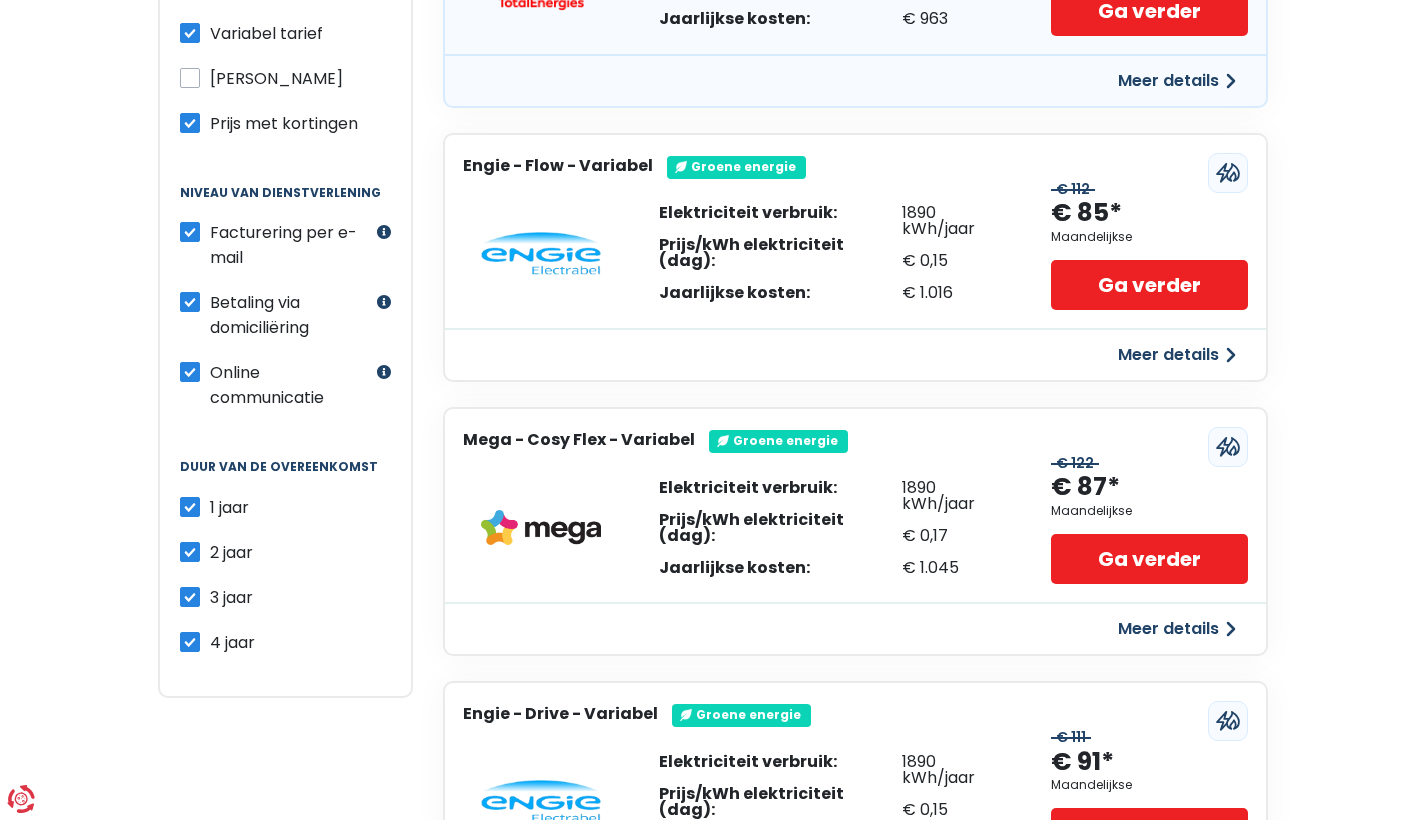 scroll, scrollTop: 566, scrollLeft: 0, axis: vertical 